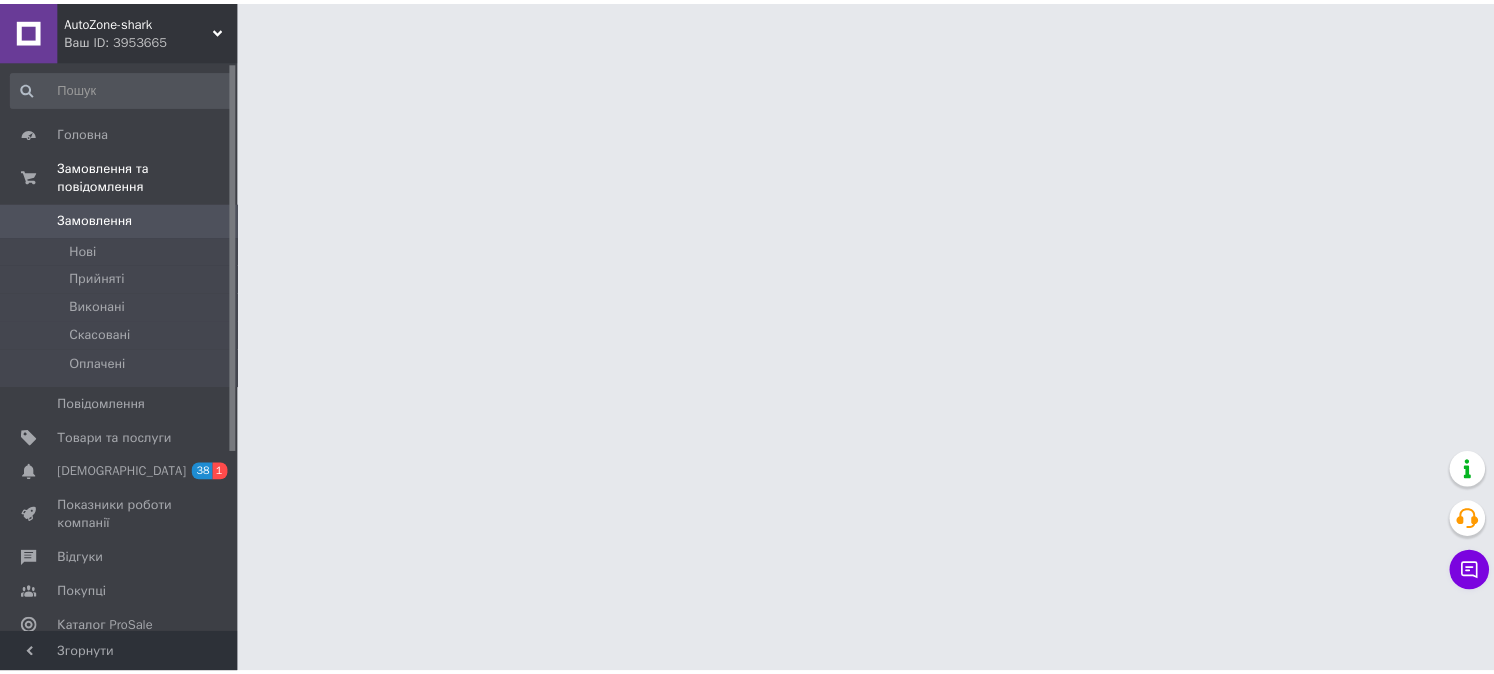 scroll, scrollTop: 0, scrollLeft: 0, axis: both 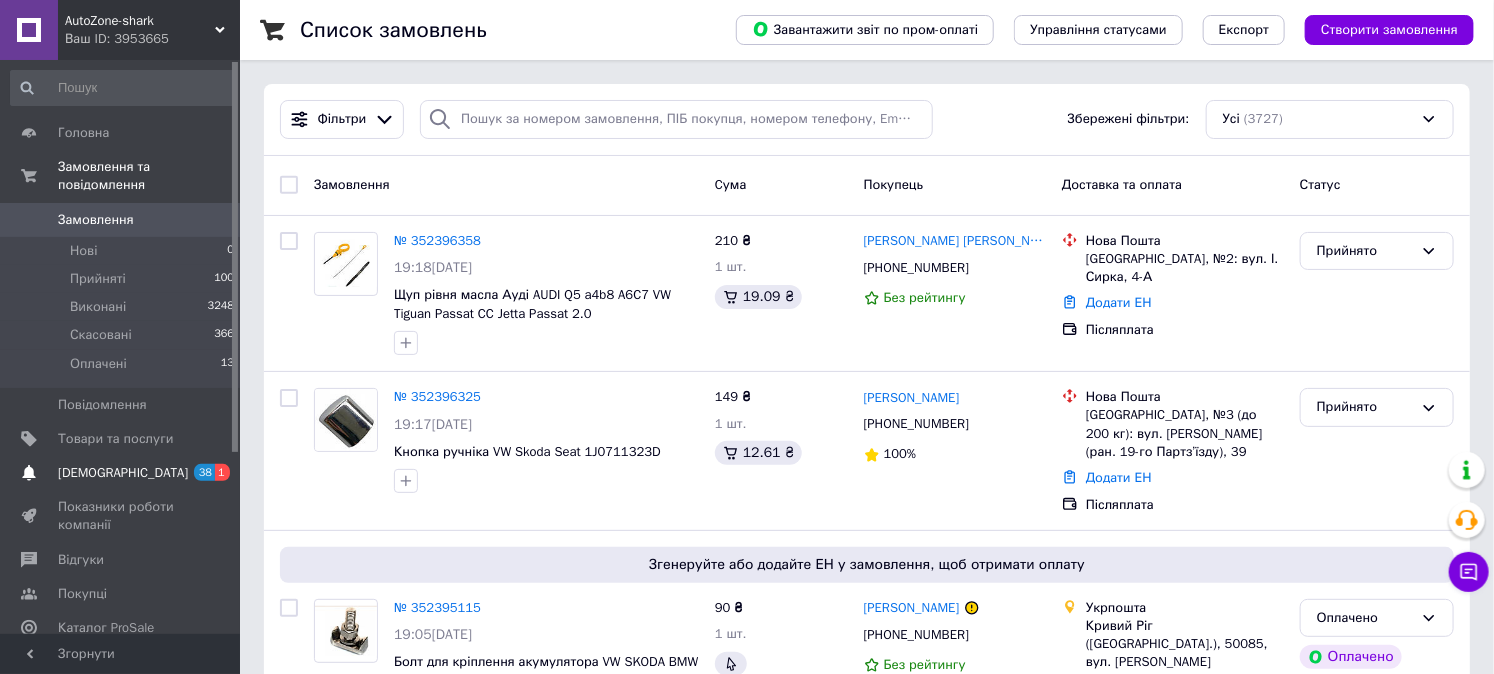 click on "[DEMOGRAPHIC_DATA] 38 1" at bounding box center (123, 473) 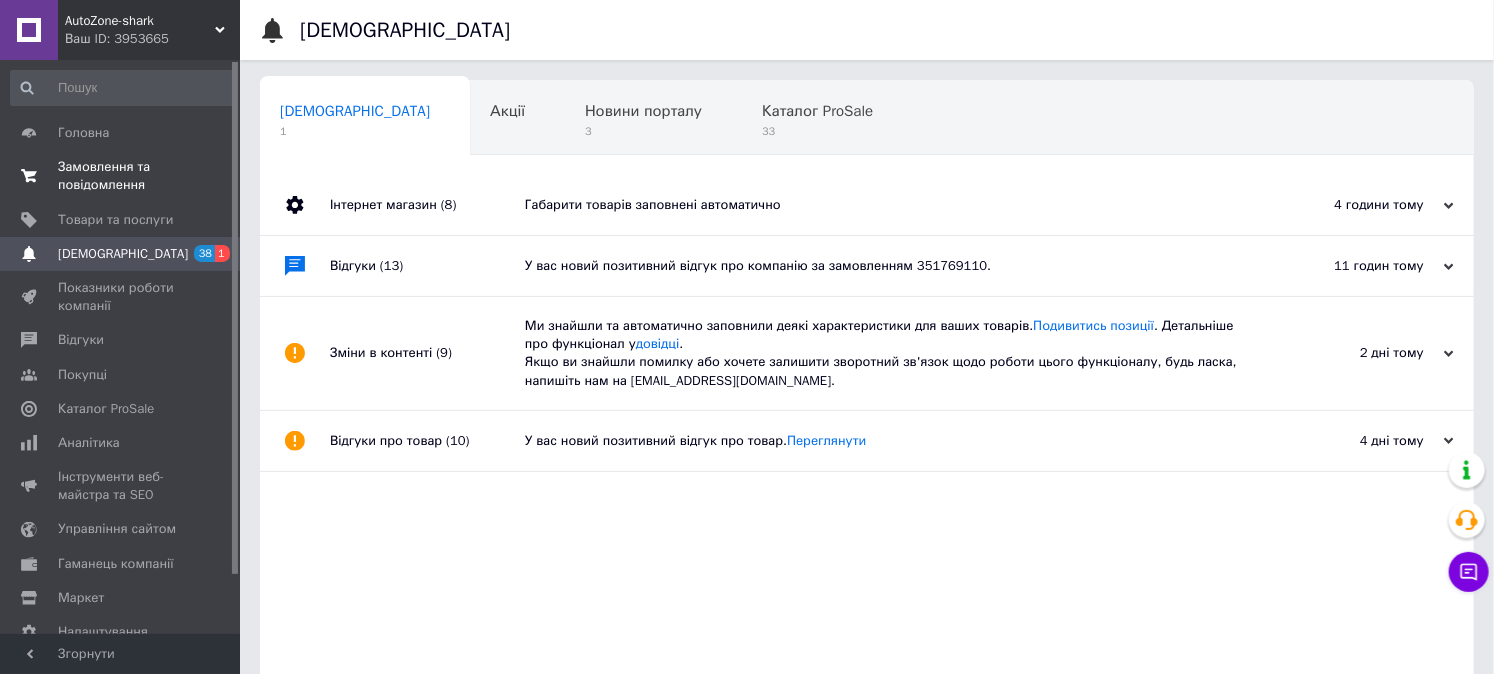 click on "Замовлення та повідомлення" at bounding box center (121, 176) 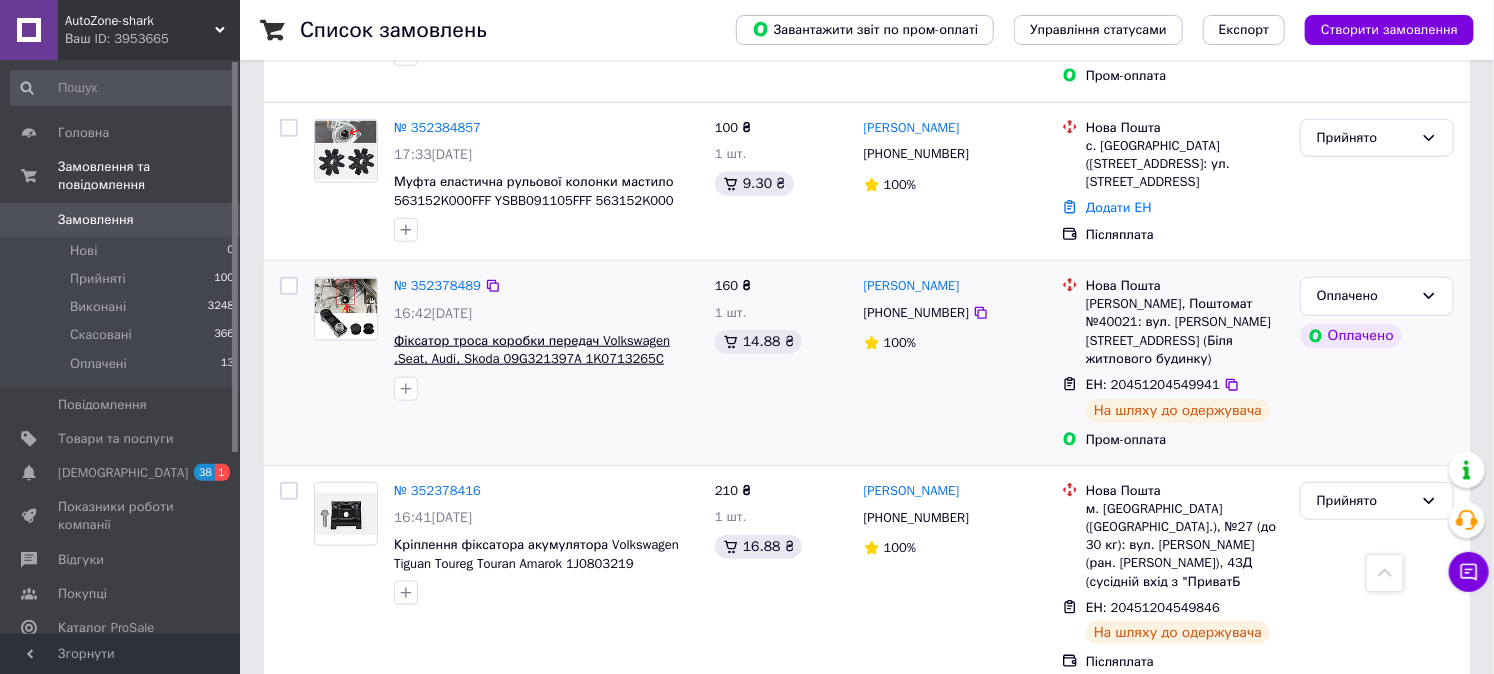 scroll, scrollTop: 666, scrollLeft: 0, axis: vertical 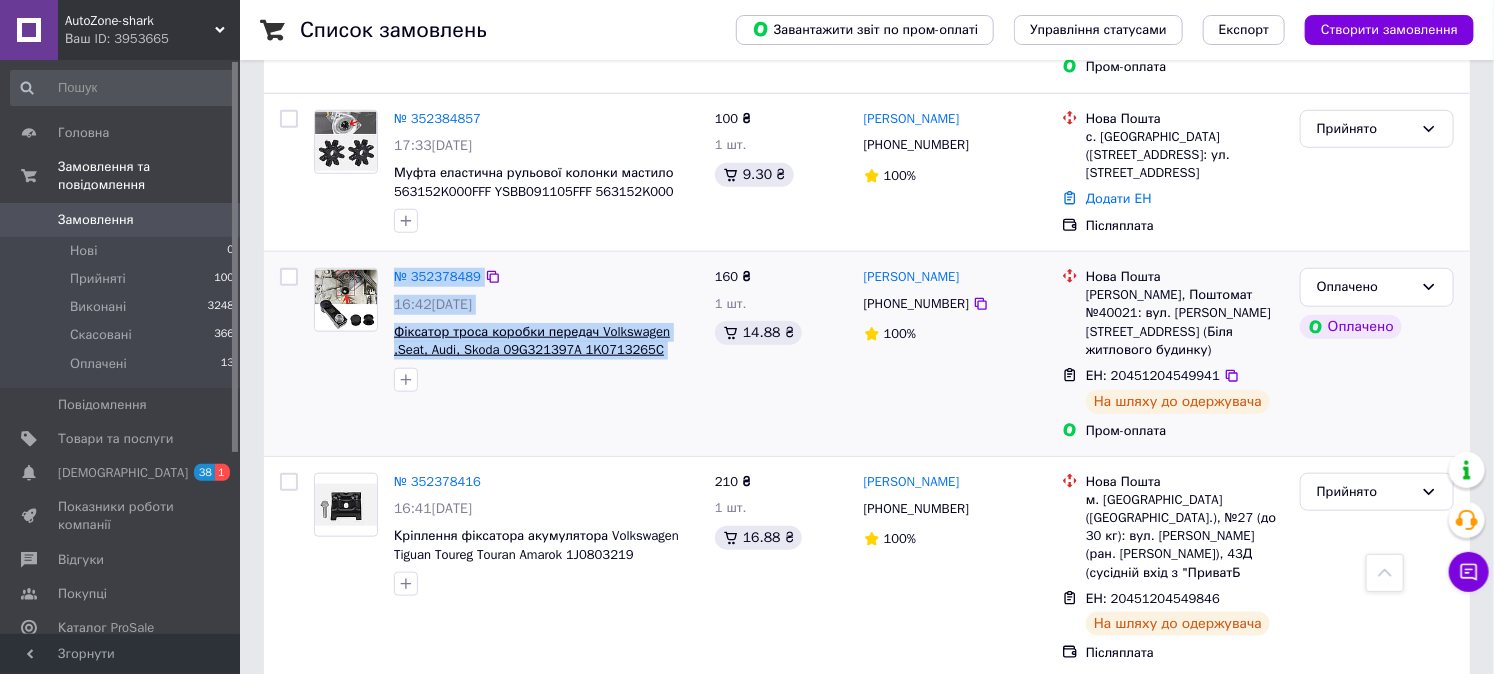 drag, startPoint x: 382, startPoint y: 305, endPoint x: 633, endPoint y: 336, distance: 252.9071 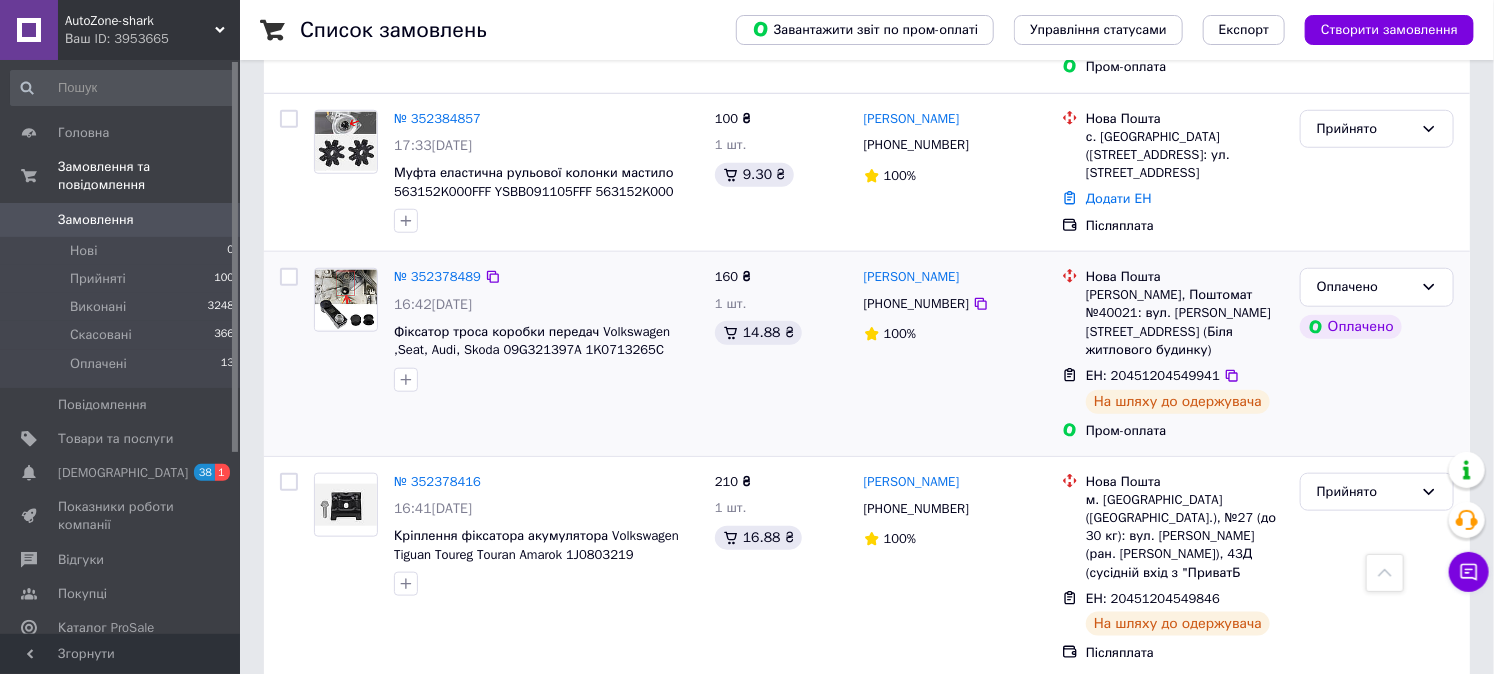 click at bounding box center [546, 380] 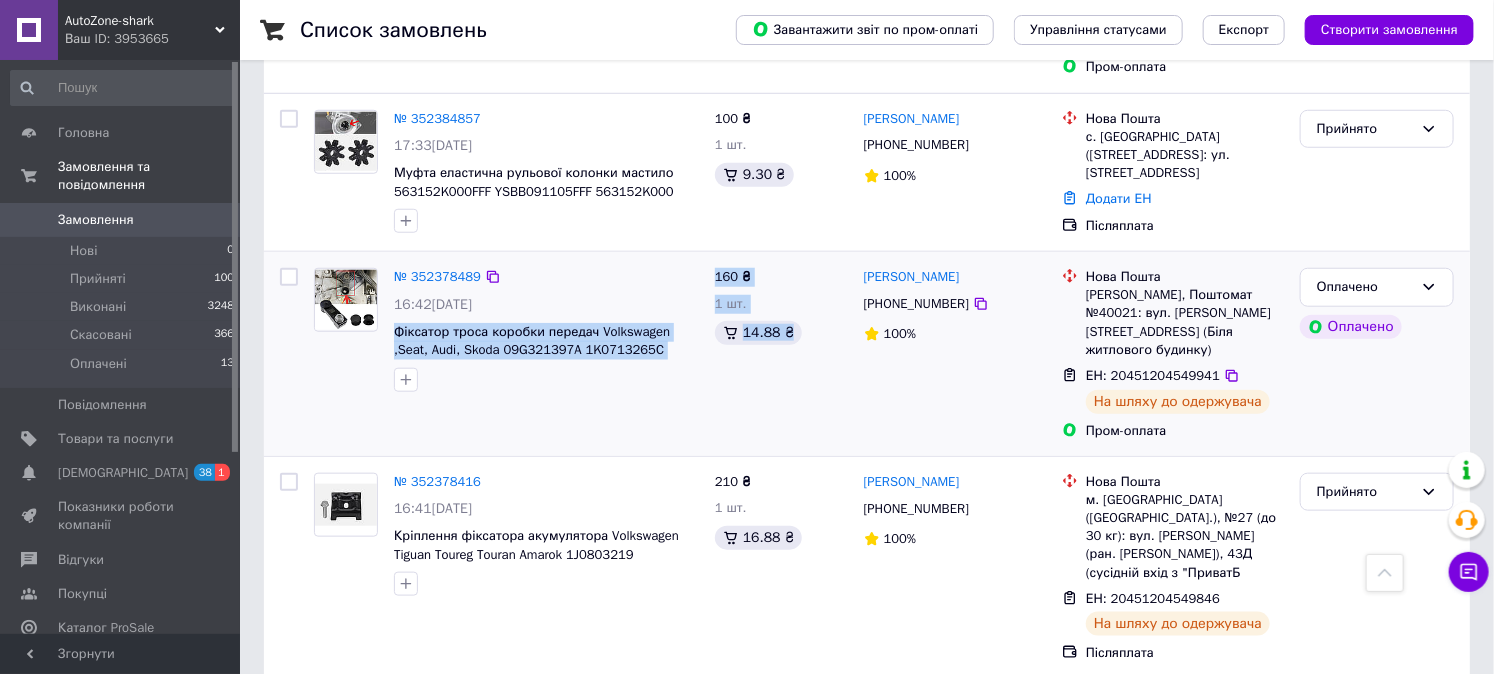 drag, startPoint x: 390, startPoint y: 307, endPoint x: 686, endPoint y: 334, distance: 297.22888 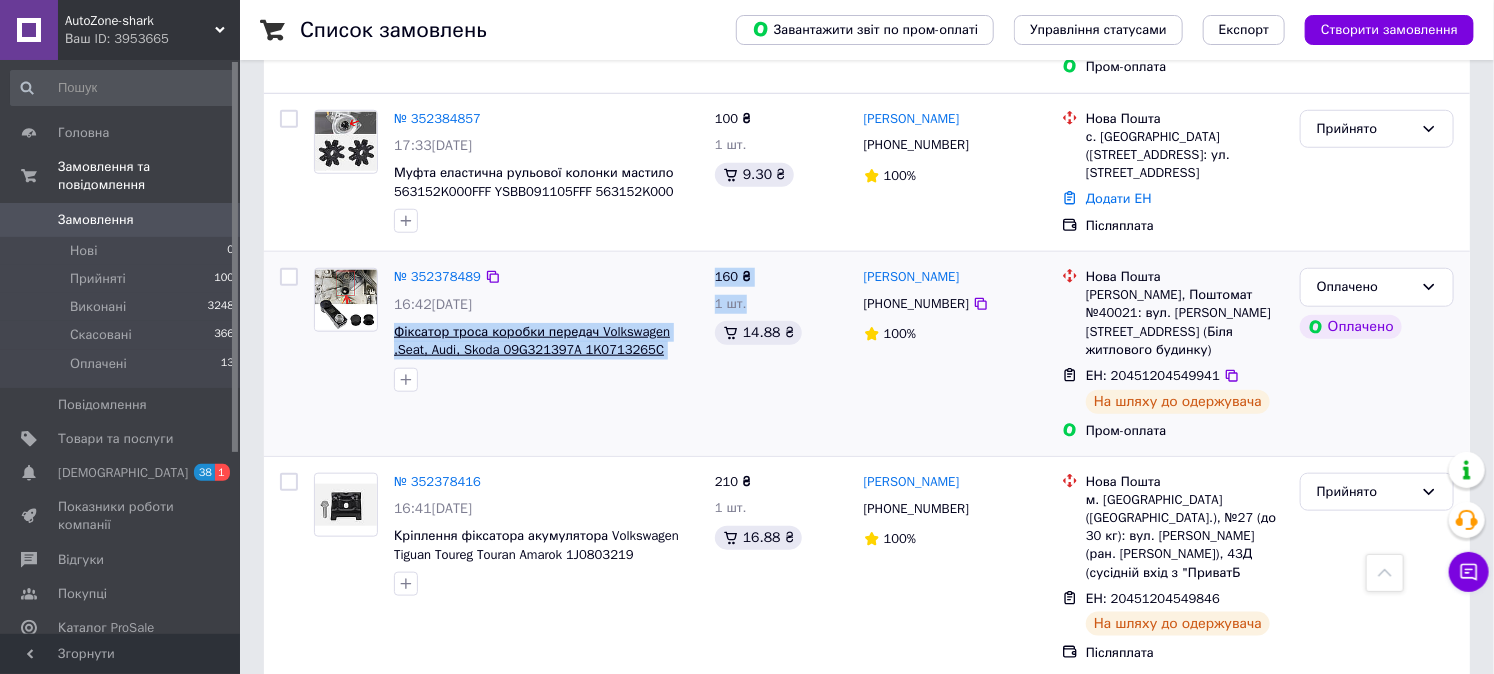 copy on "Фіксатор троса коробки передач Volkswagen ,Seat, Audi, Skoda 09G321397A 1K0713265C 5K1713025 1K1713041 dsg 160 ₴ 1 шт." 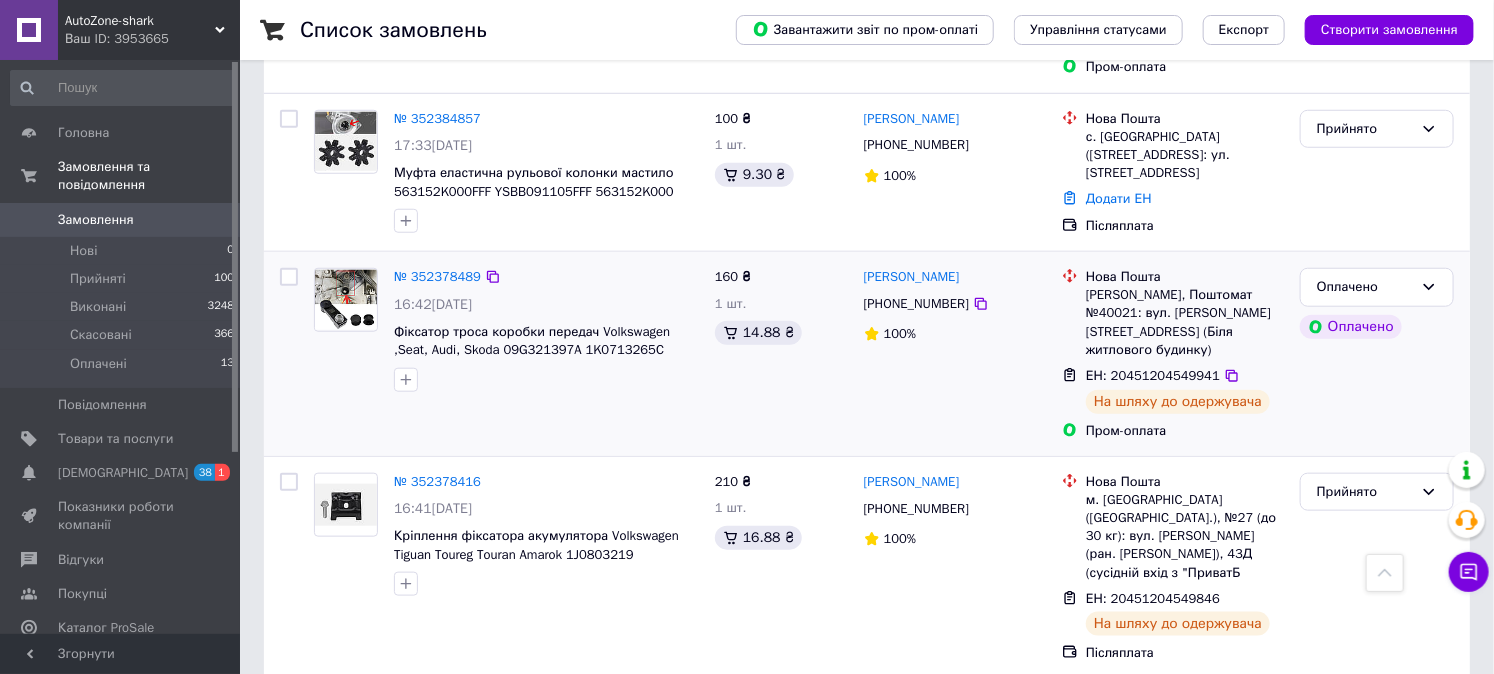 click on "16:42[DATE]" at bounding box center [546, 305] 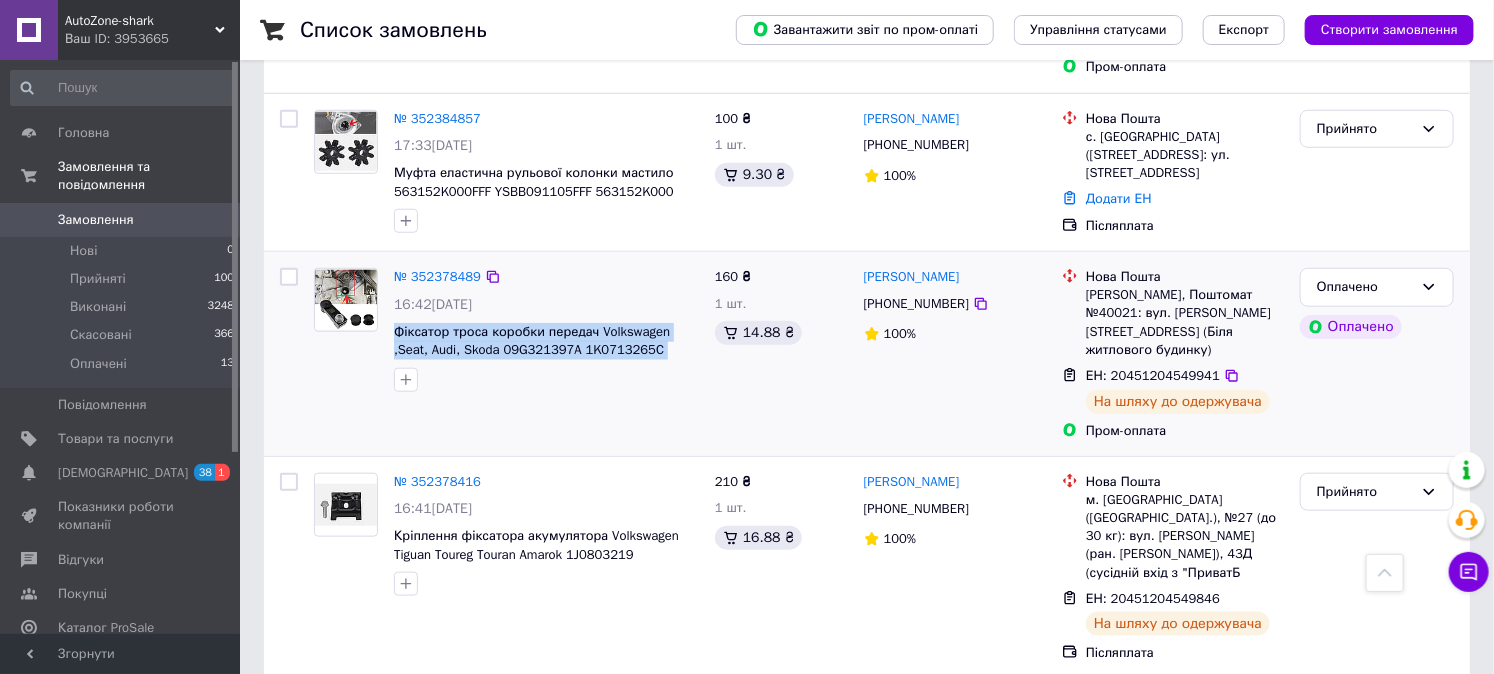 drag, startPoint x: 386, startPoint y: 306, endPoint x: 693, endPoint y: 330, distance: 307.93668 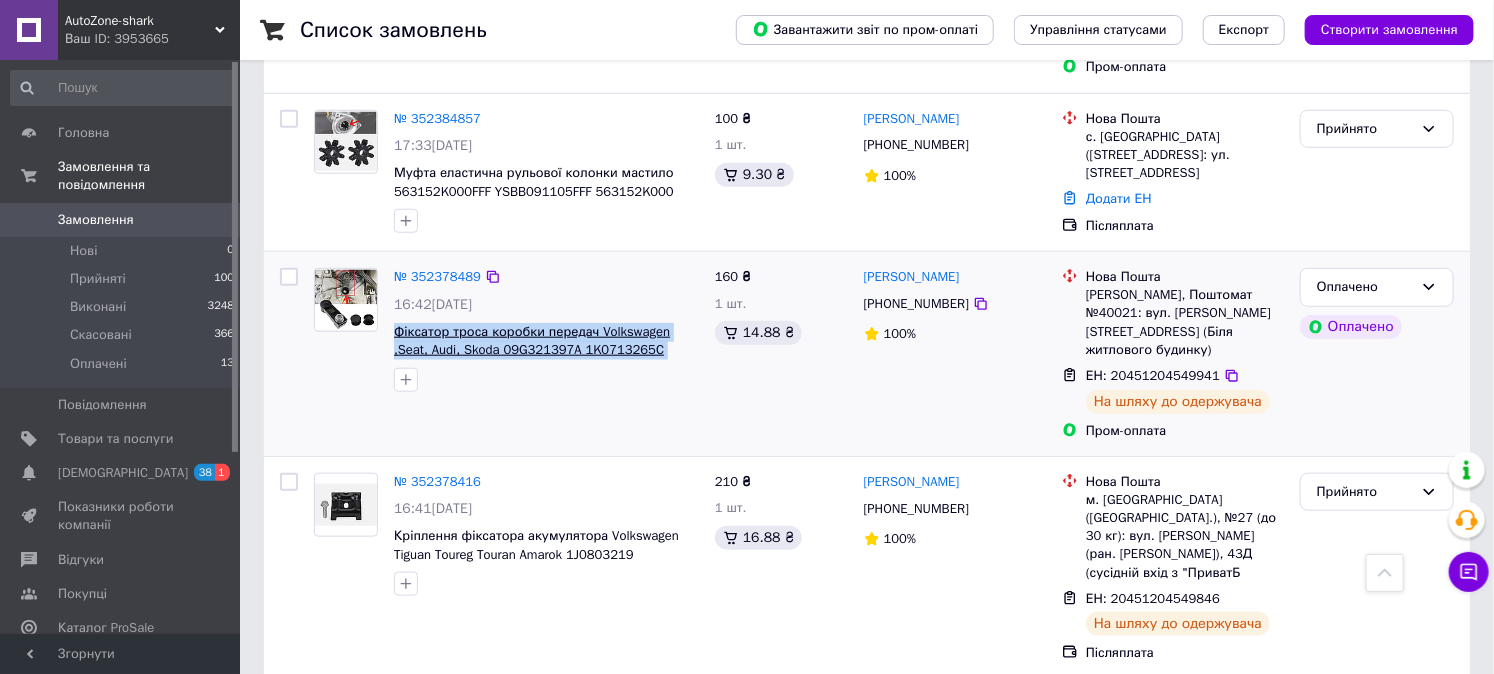 copy on "Фіксатор троса коробки передач Volkswagen ,Seat, Audi, Skoda 09G321397A 1K0713265C 5K1713025" 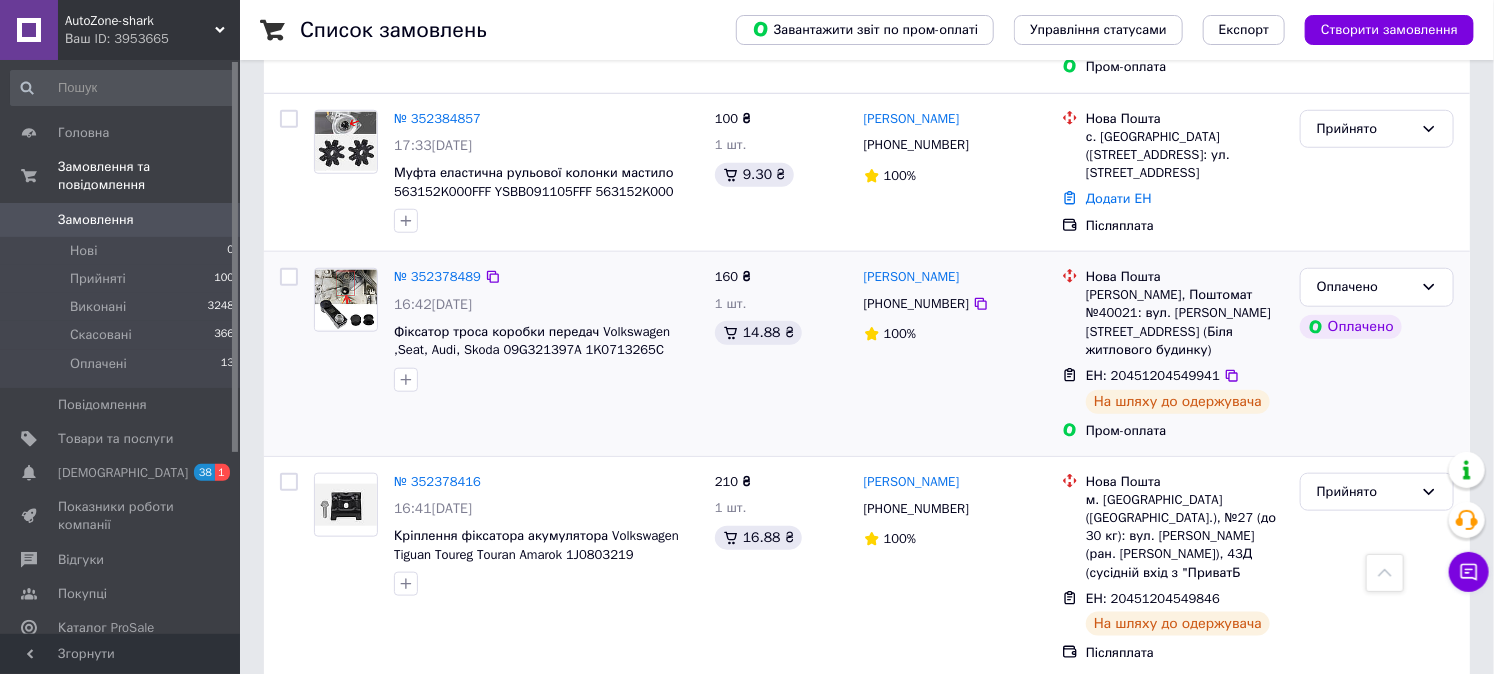 click at bounding box center (1232, 376) 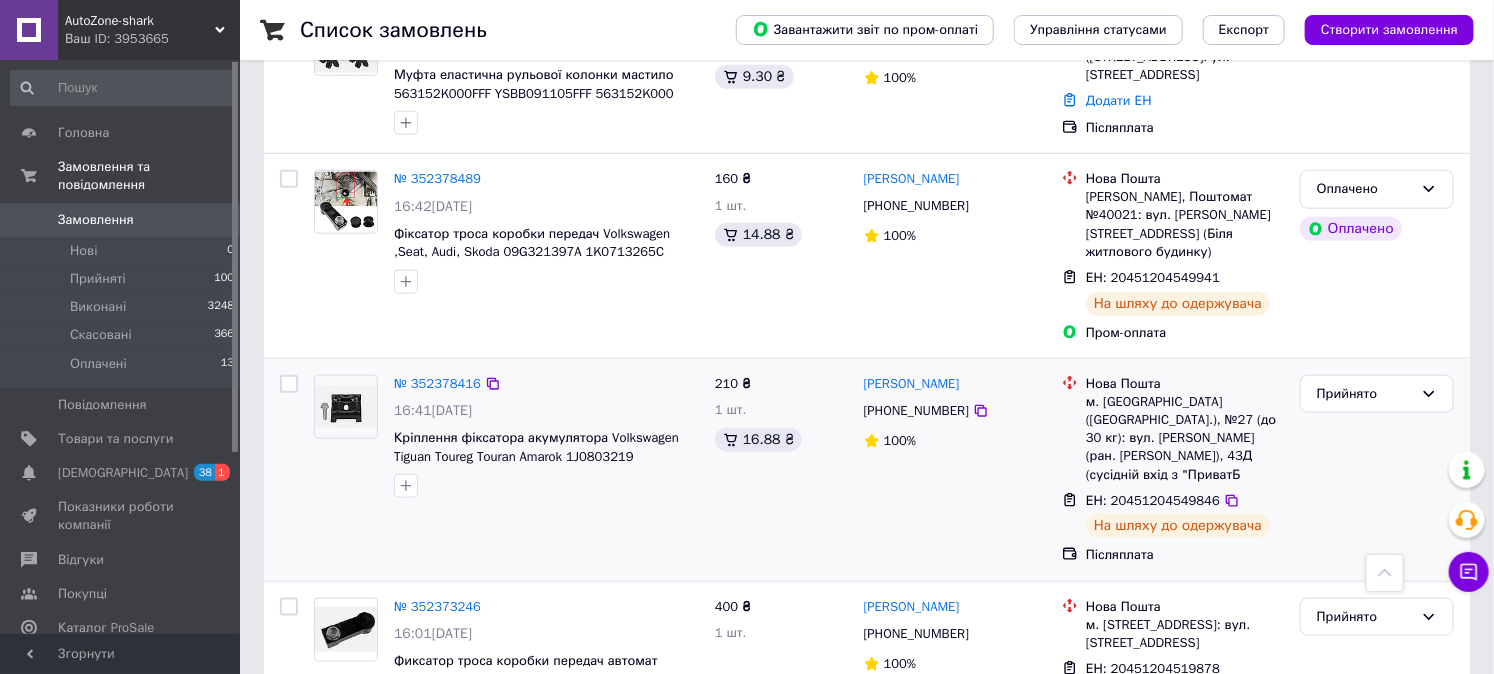 scroll, scrollTop: 777, scrollLeft: 0, axis: vertical 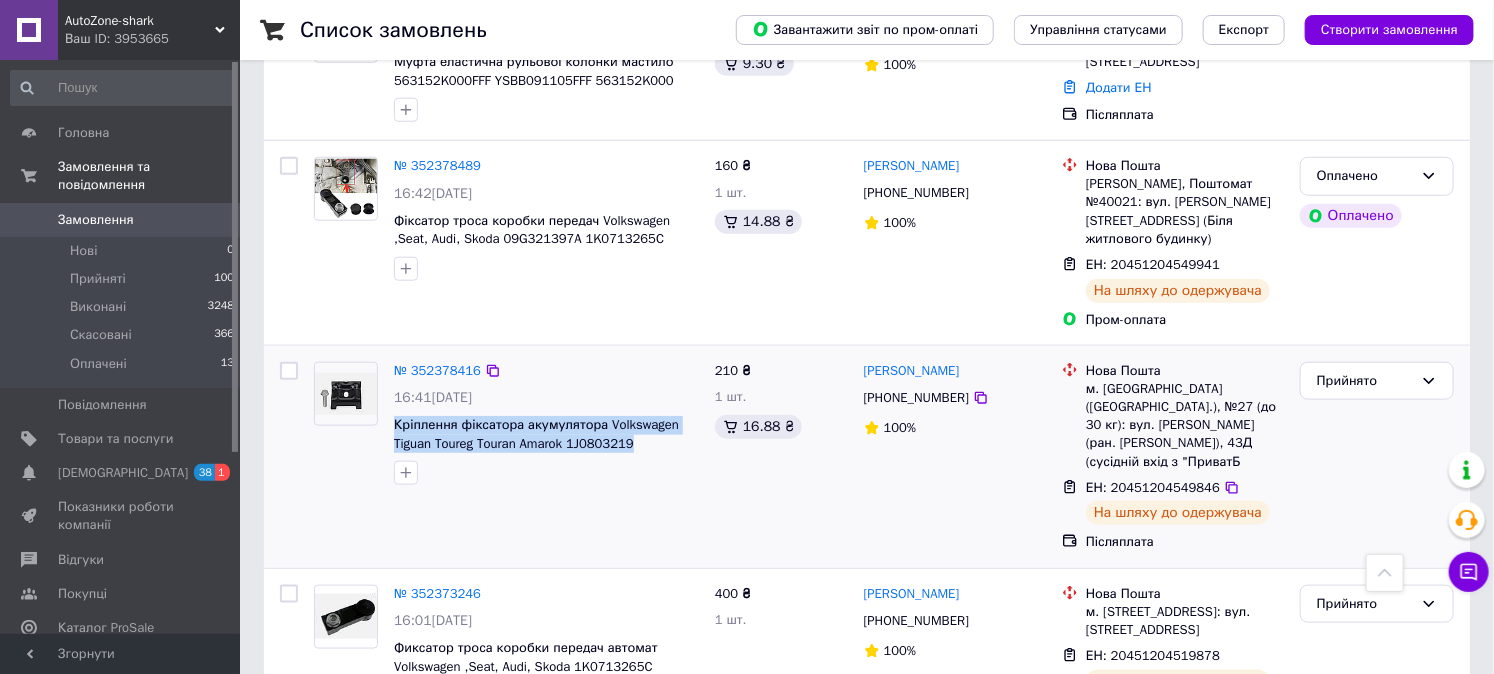 drag, startPoint x: 388, startPoint y: 380, endPoint x: 644, endPoint y: 403, distance: 257.03113 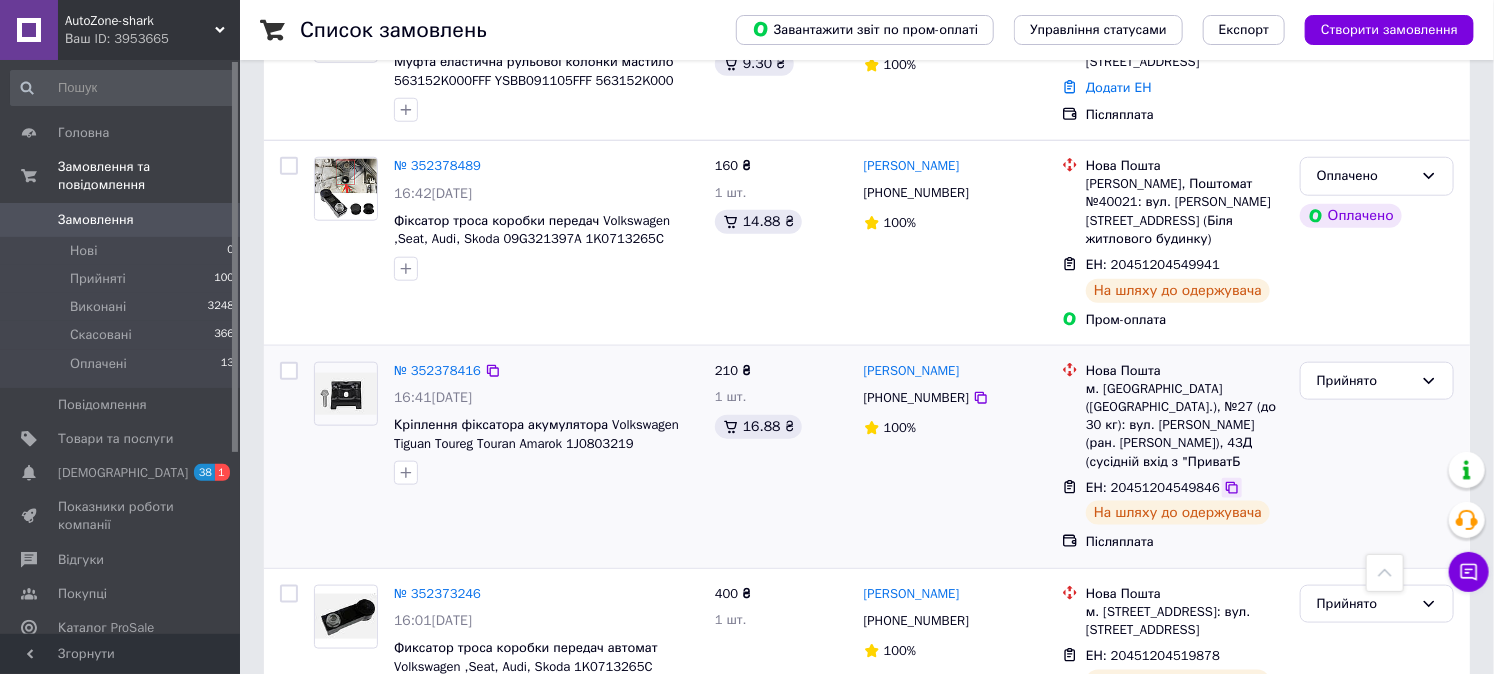 click 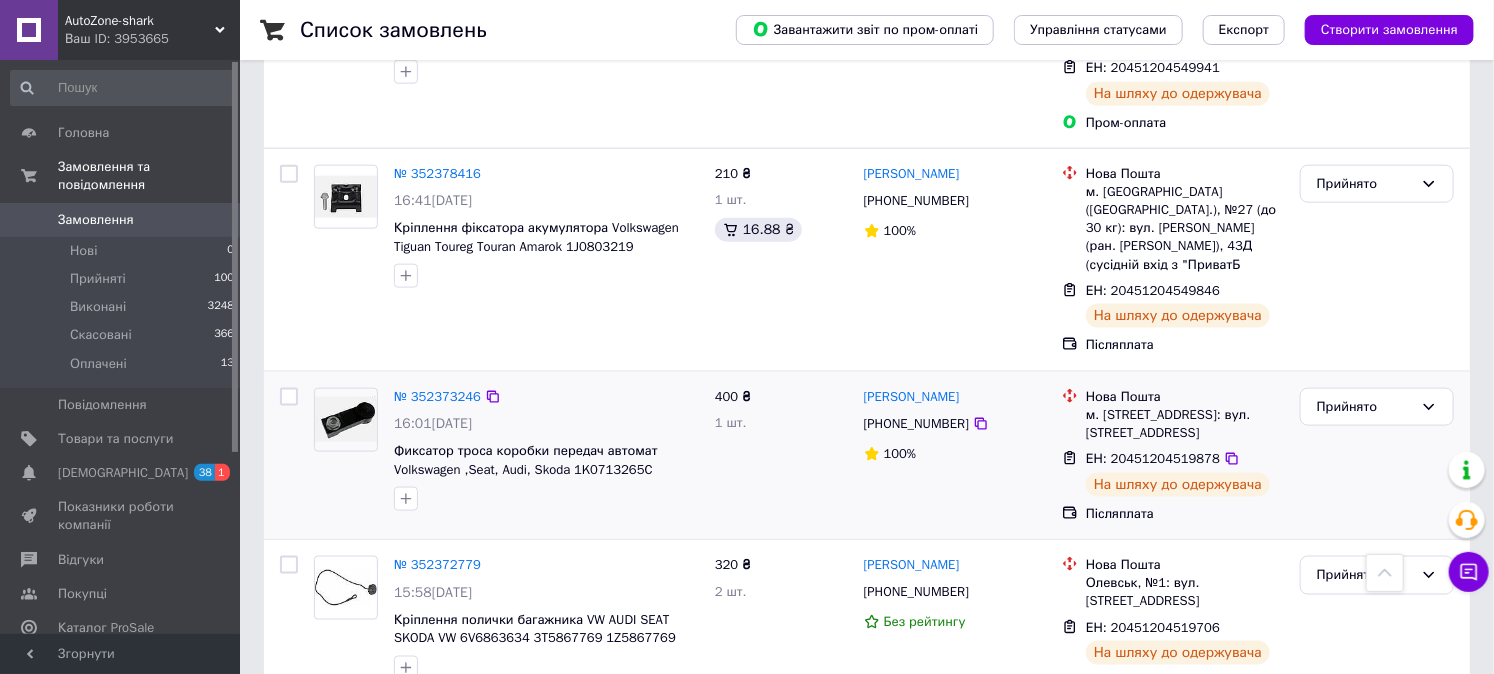 scroll, scrollTop: 1000, scrollLeft: 0, axis: vertical 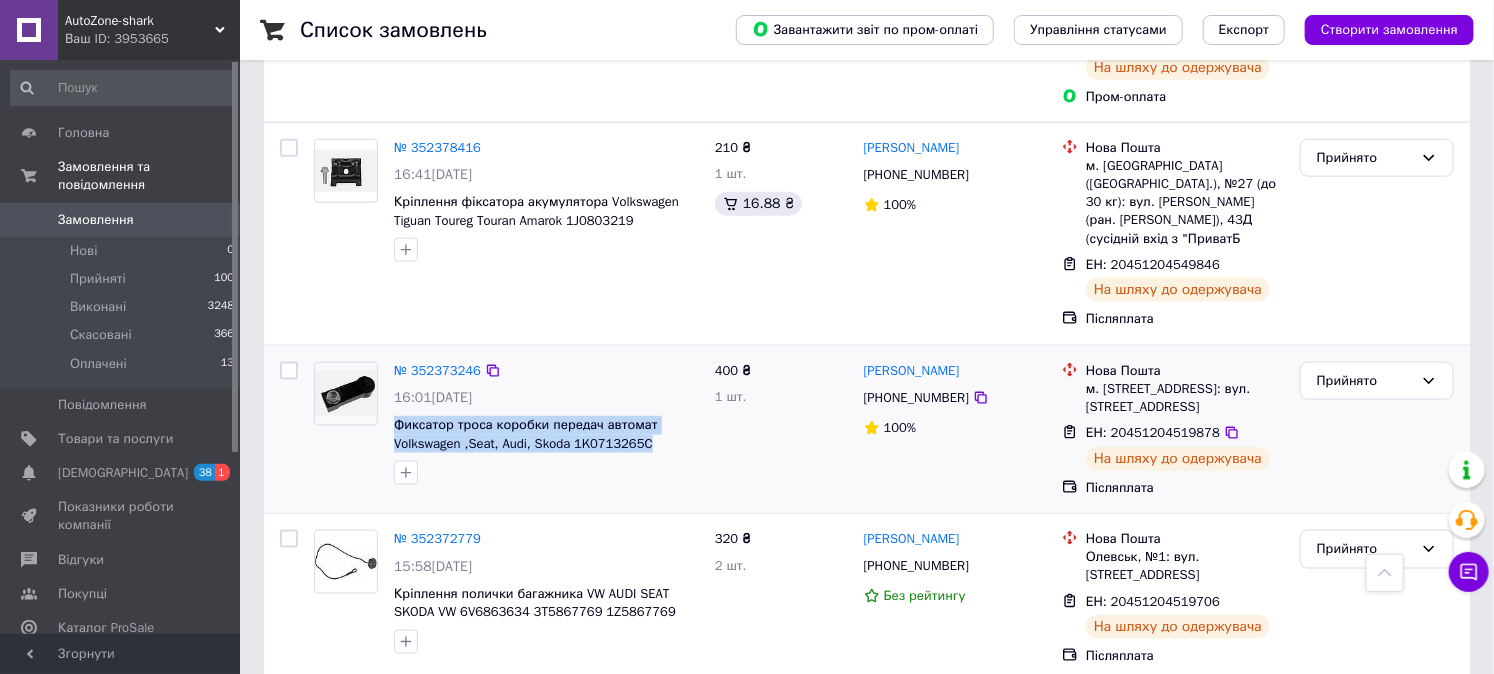 drag, startPoint x: 387, startPoint y: 385, endPoint x: 647, endPoint y: 410, distance: 261.19916 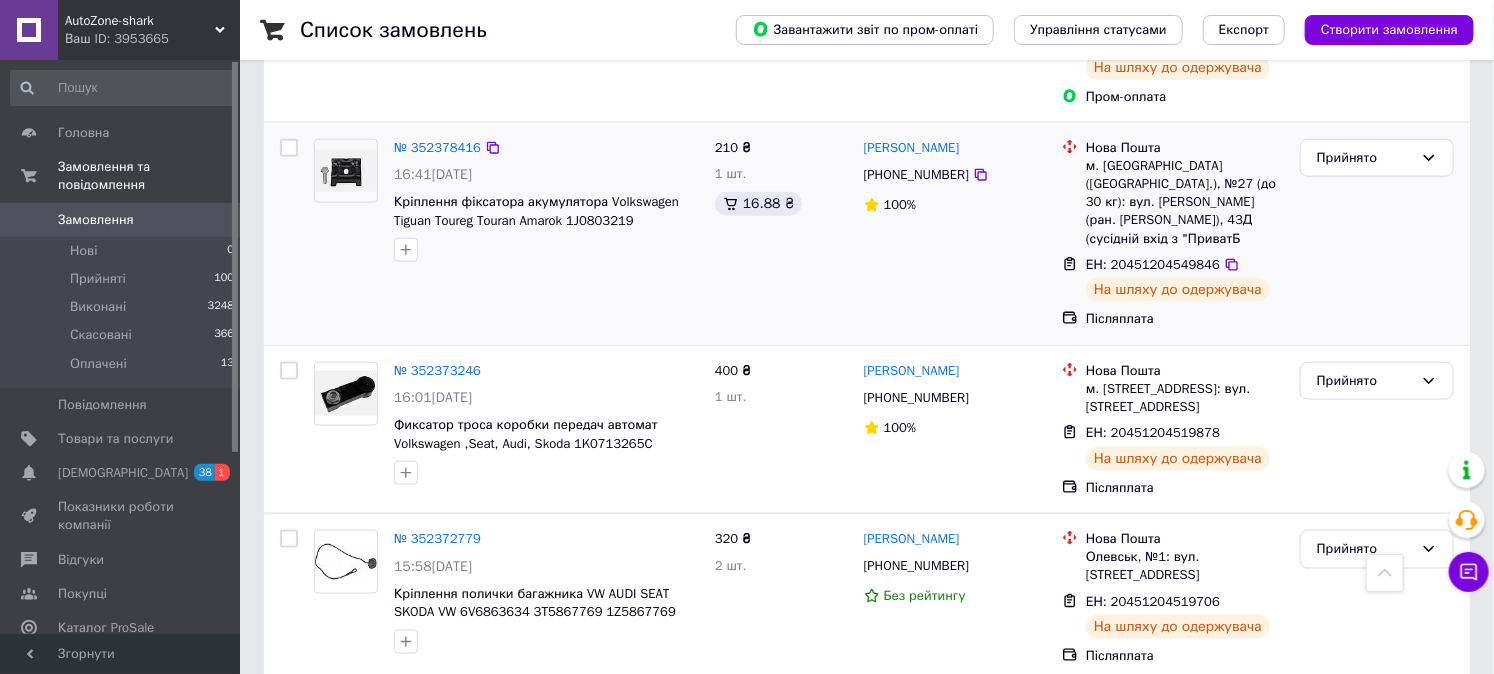 drag, startPoint x: 1217, startPoint y: 401, endPoint x: 1045, endPoint y: 203, distance: 262.27466 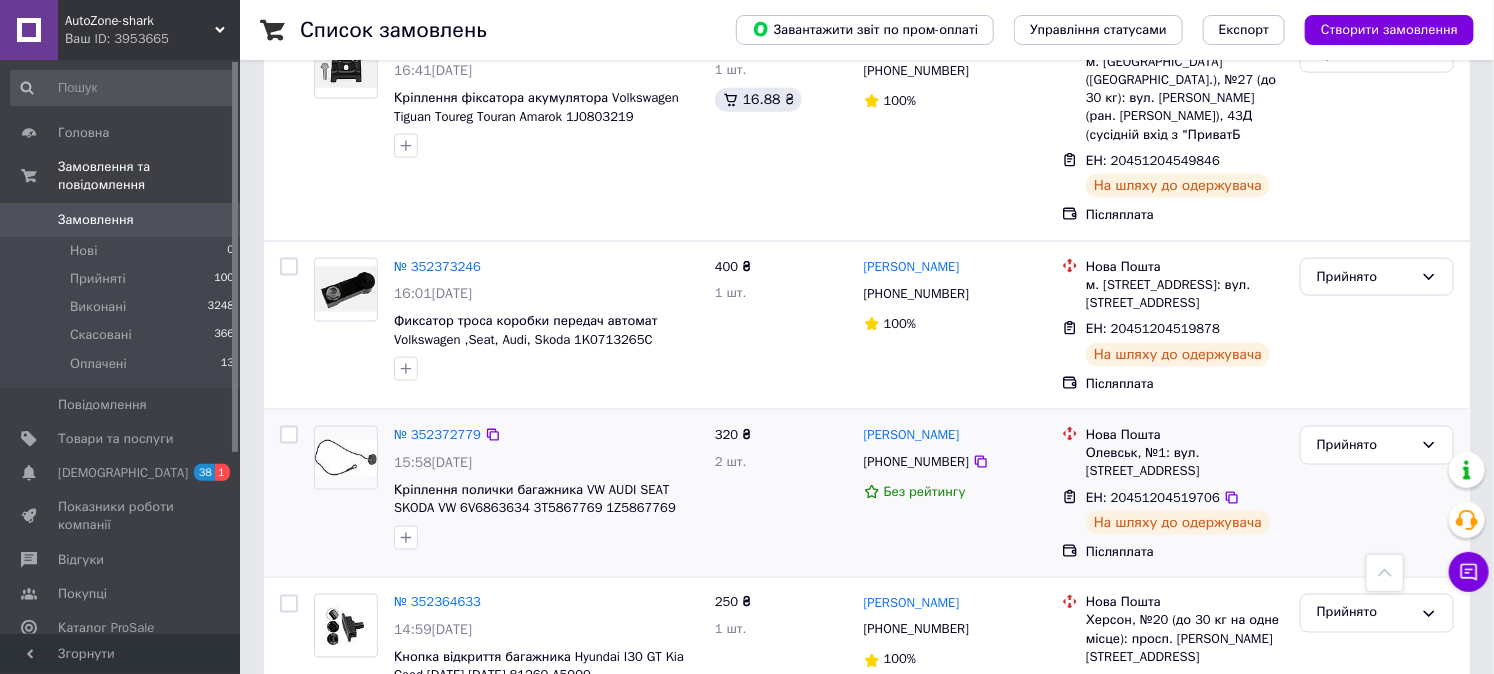 scroll, scrollTop: 1333, scrollLeft: 0, axis: vertical 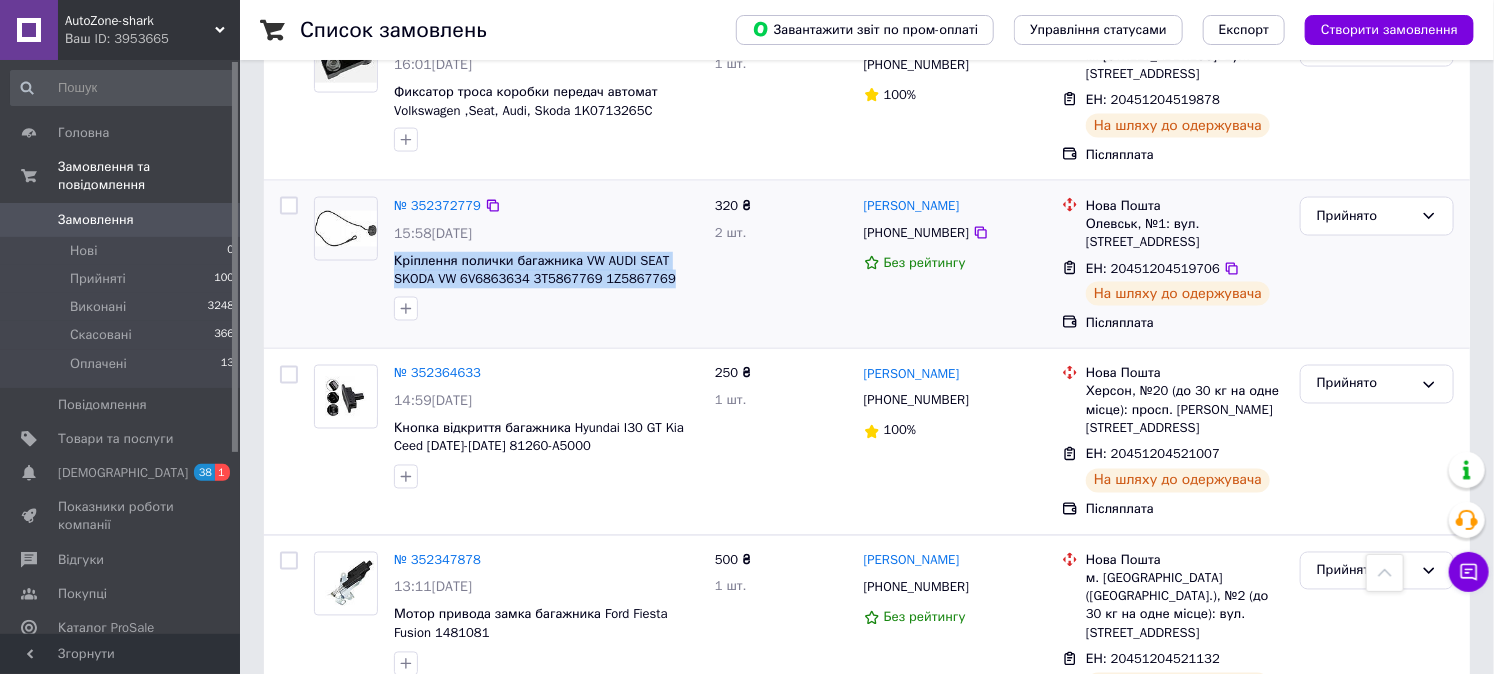 drag, startPoint x: 386, startPoint y: 216, endPoint x: 693, endPoint y: 242, distance: 308.099 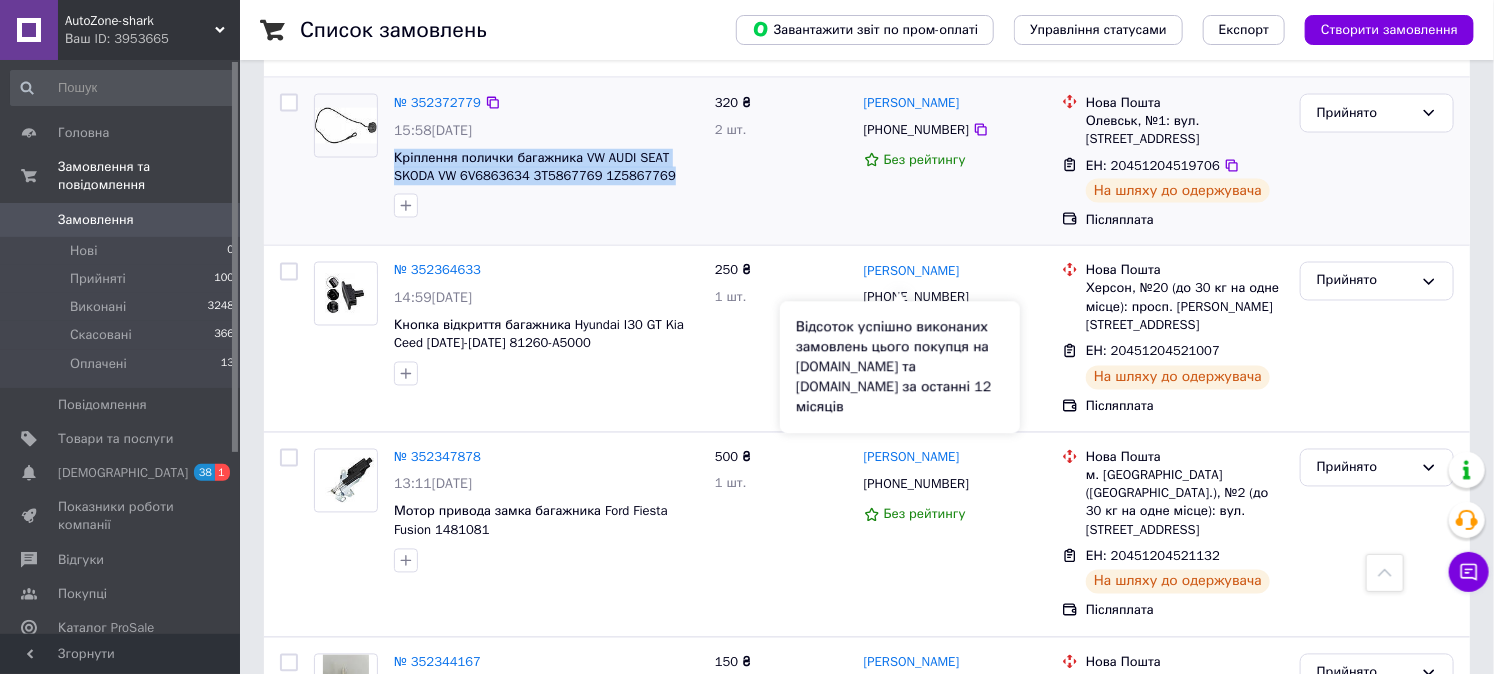 scroll, scrollTop: 1444, scrollLeft: 0, axis: vertical 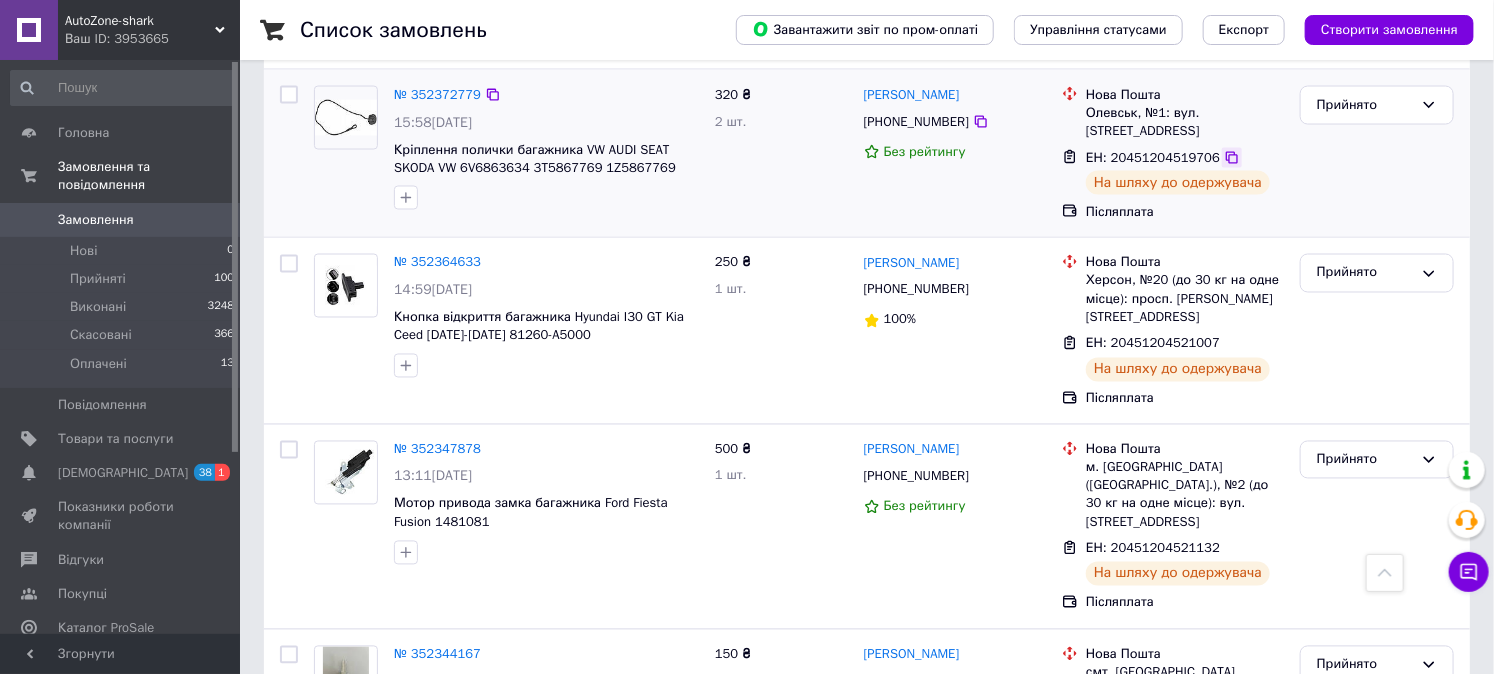 click 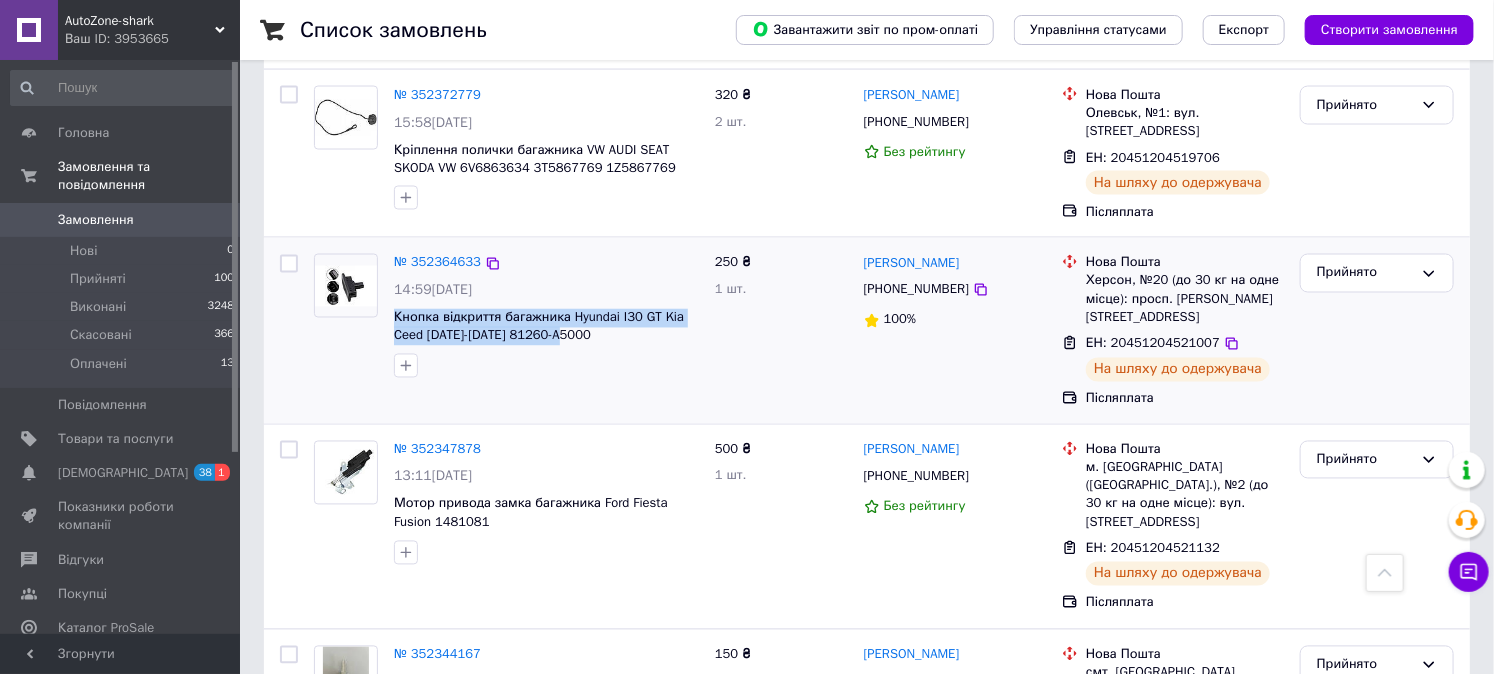 drag, startPoint x: 388, startPoint y: 262, endPoint x: 607, endPoint y: 281, distance: 219.82266 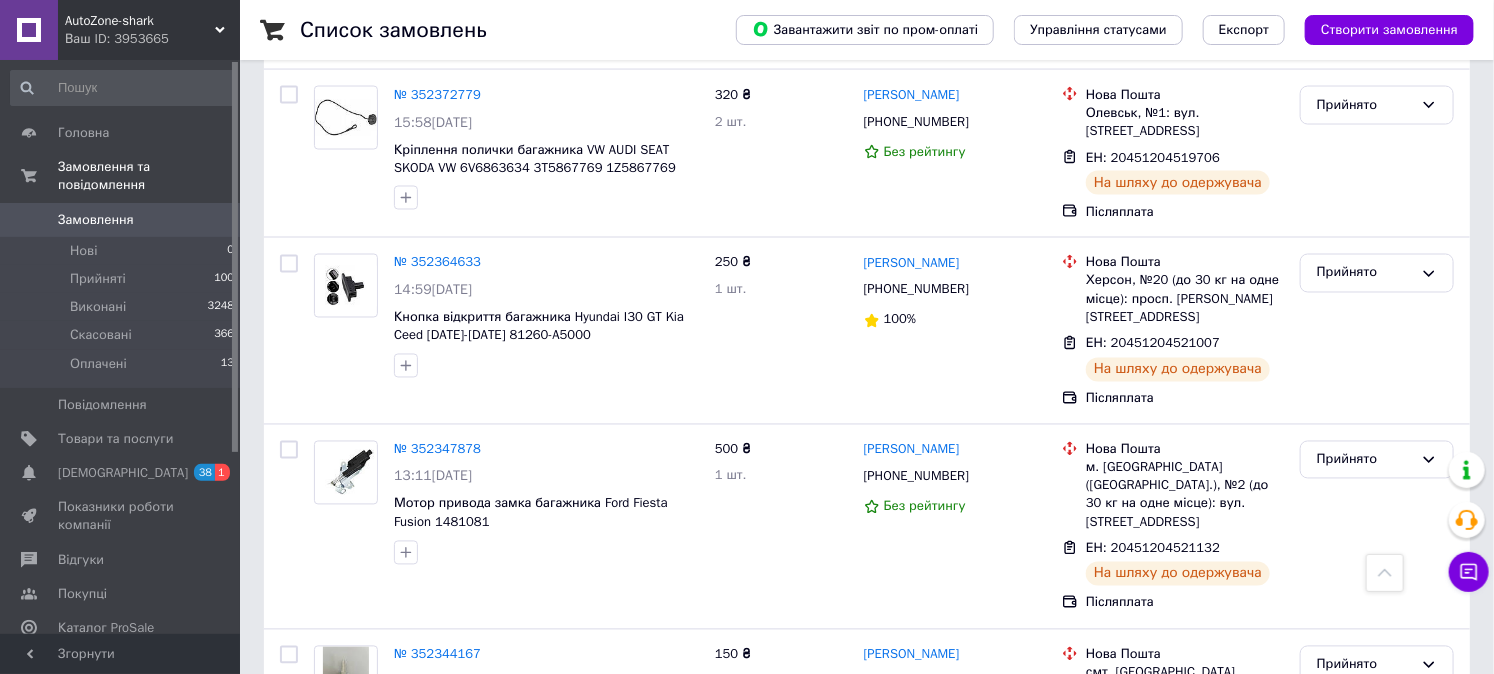 drag, startPoint x: 1220, startPoint y: 278, endPoint x: 861, endPoint y: 3, distance: 452.2234 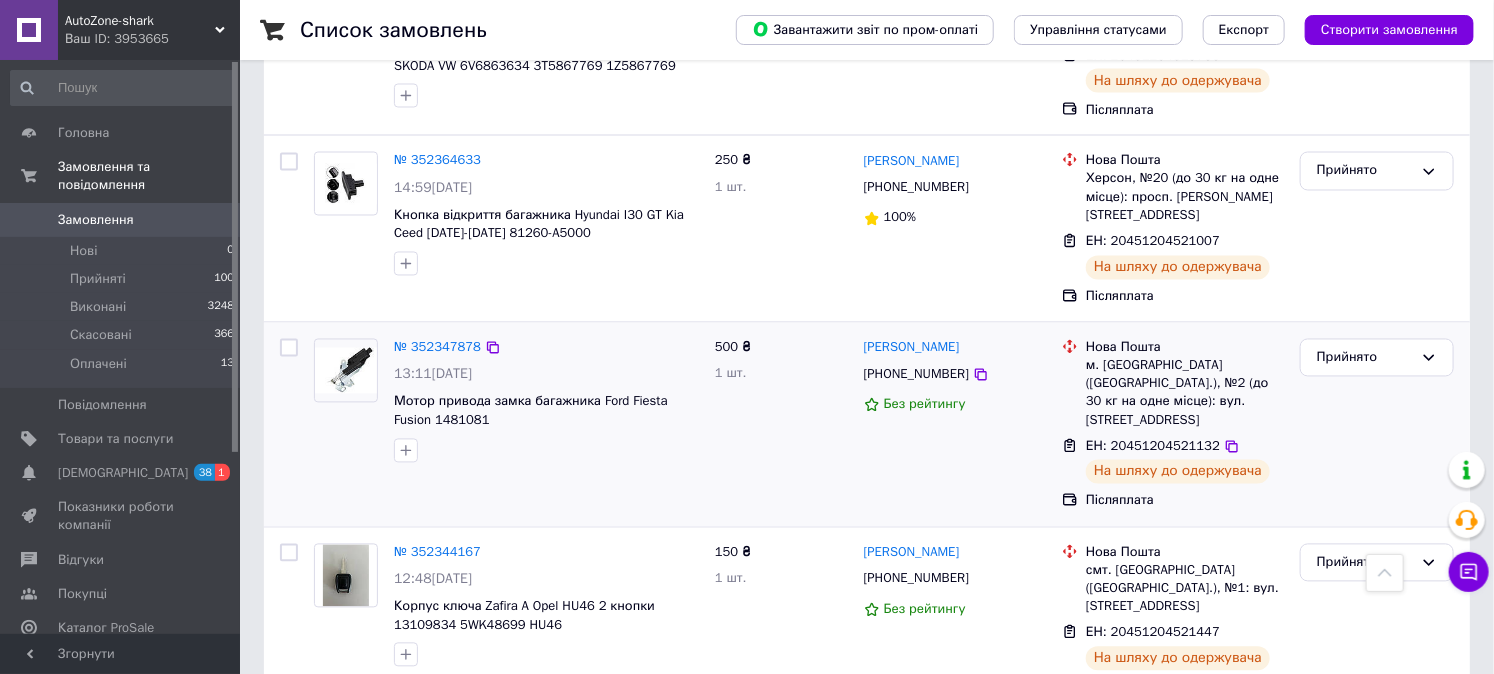 scroll, scrollTop: 1555, scrollLeft: 0, axis: vertical 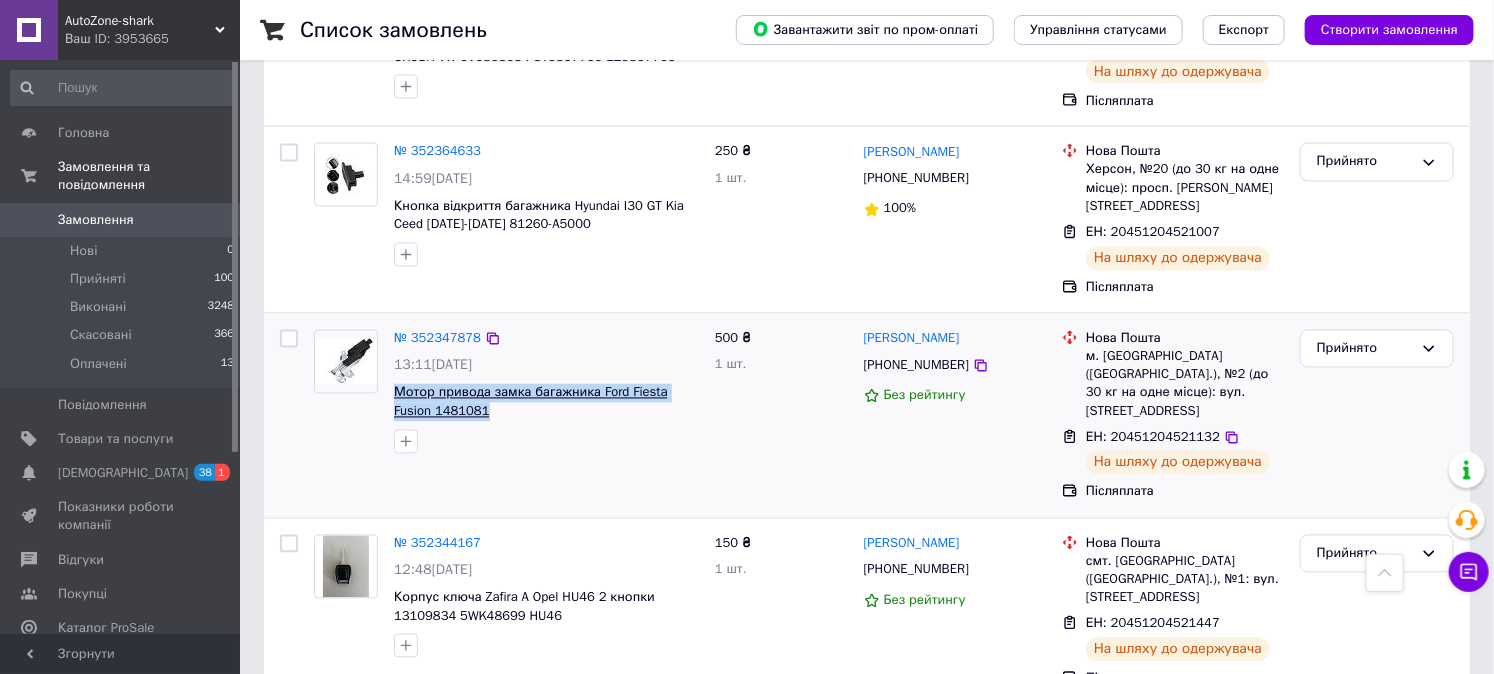 drag, startPoint x: 391, startPoint y: 324, endPoint x: 474, endPoint y: 348, distance: 86.40023 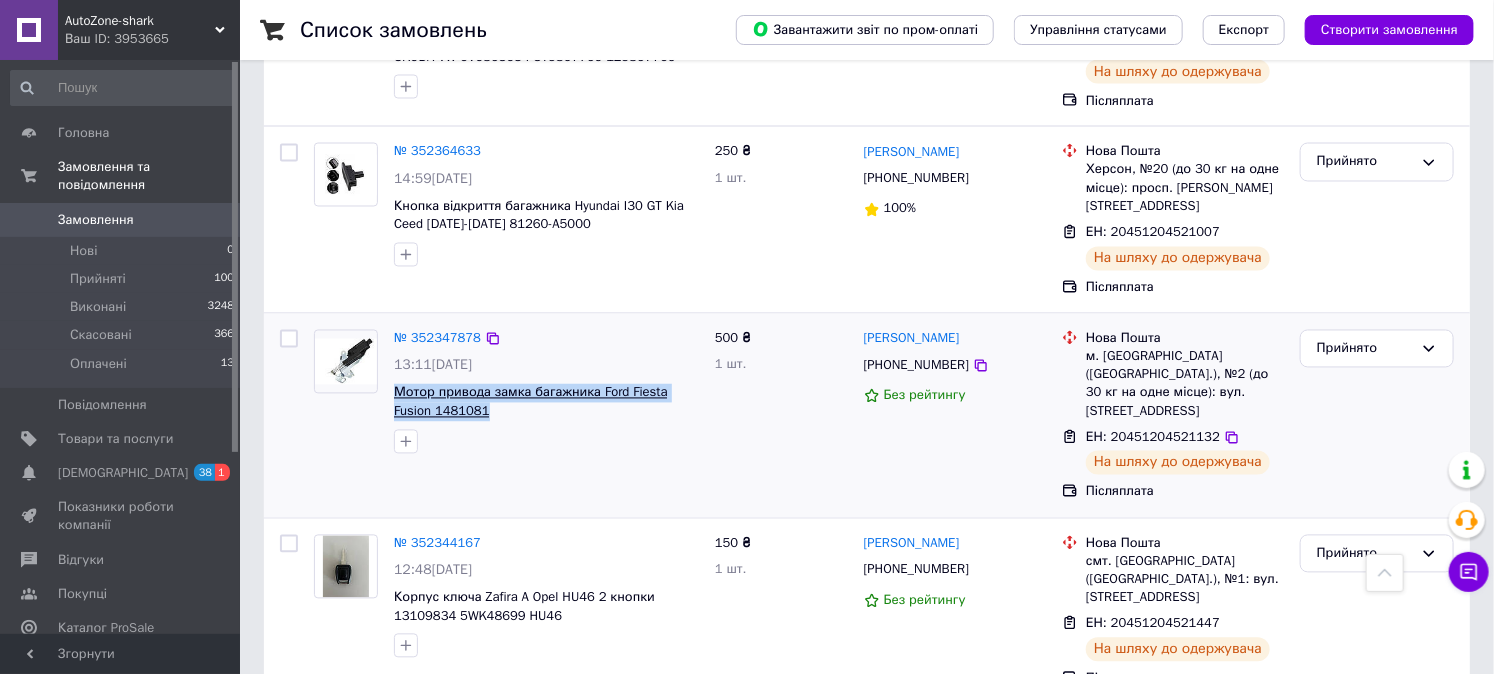 copy on "Мотор привода замка багажника Ford Fiesta Fusion 1481081" 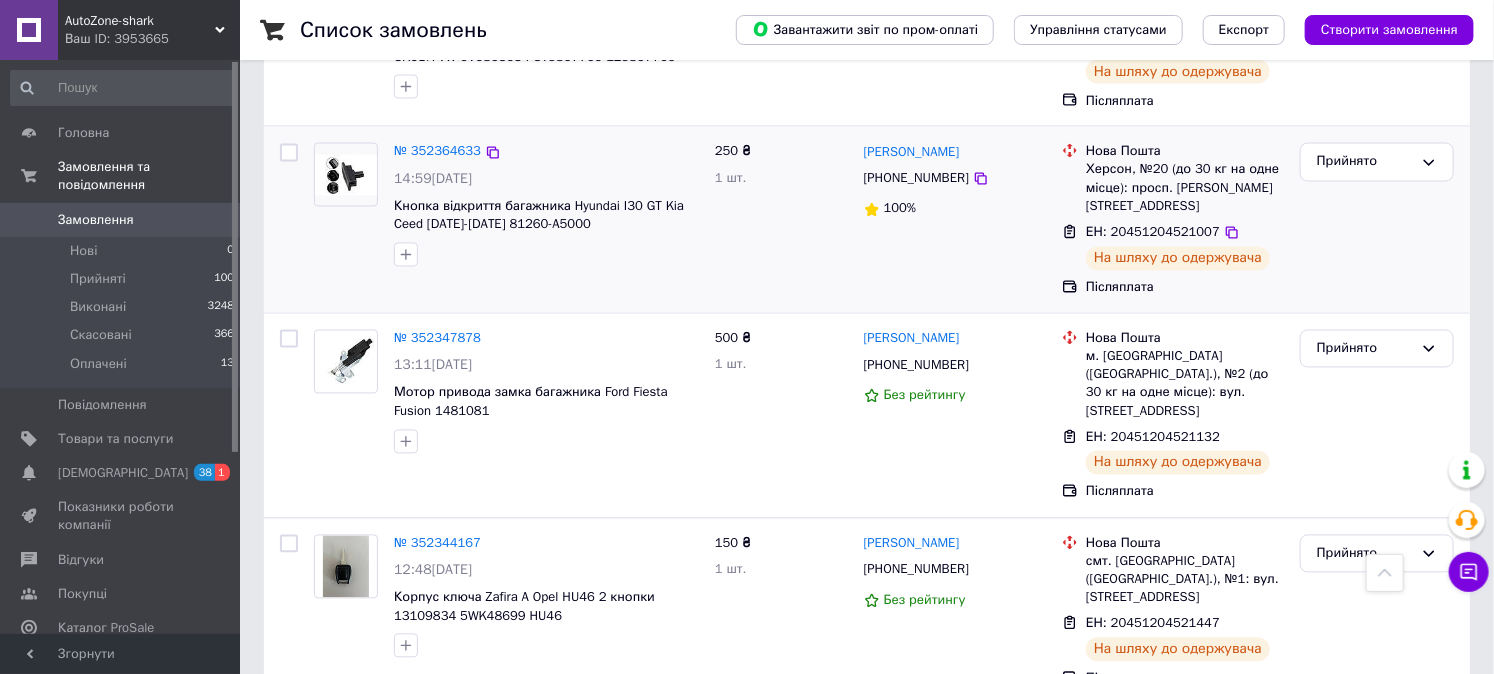 drag, startPoint x: 1215, startPoint y: 354, endPoint x: 1098, endPoint y: 234, distance: 167.59773 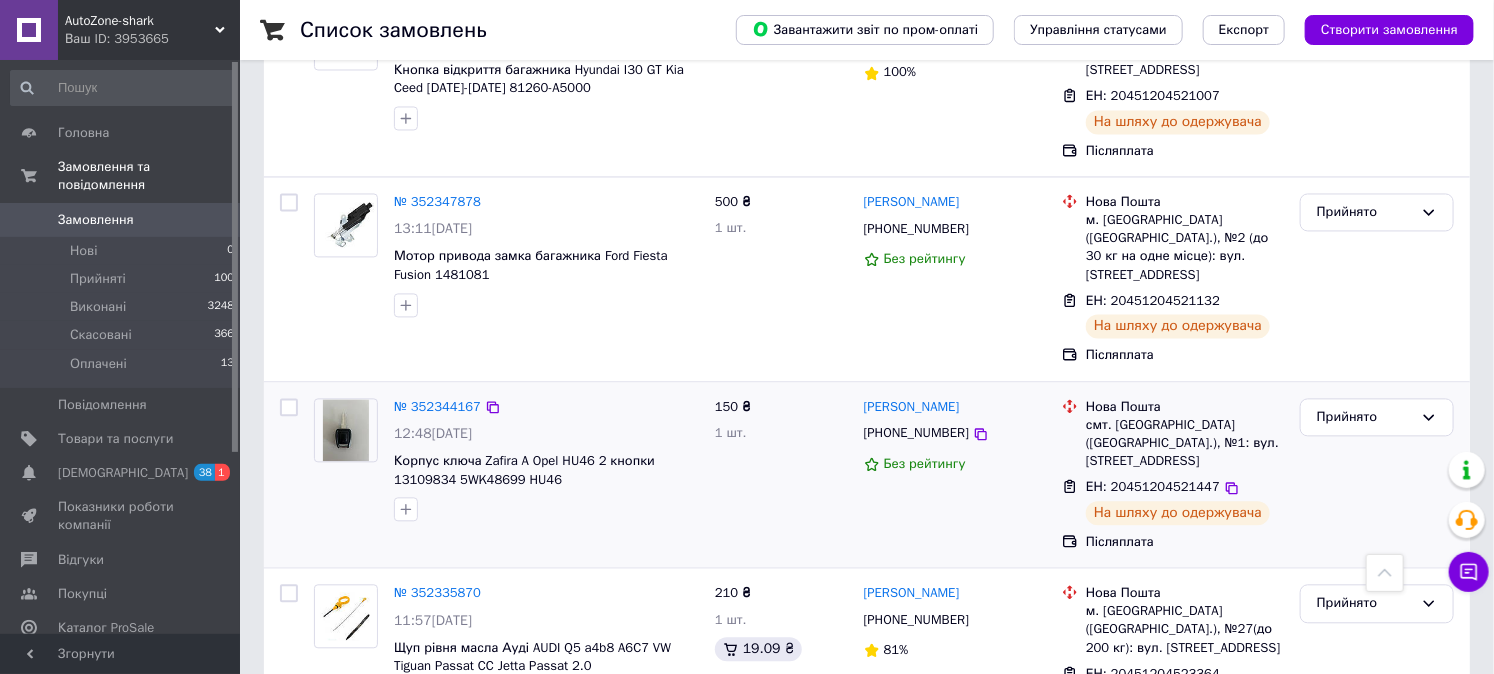 scroll, scrollTop: 1777, scrollLeft: 0, axis: vertical 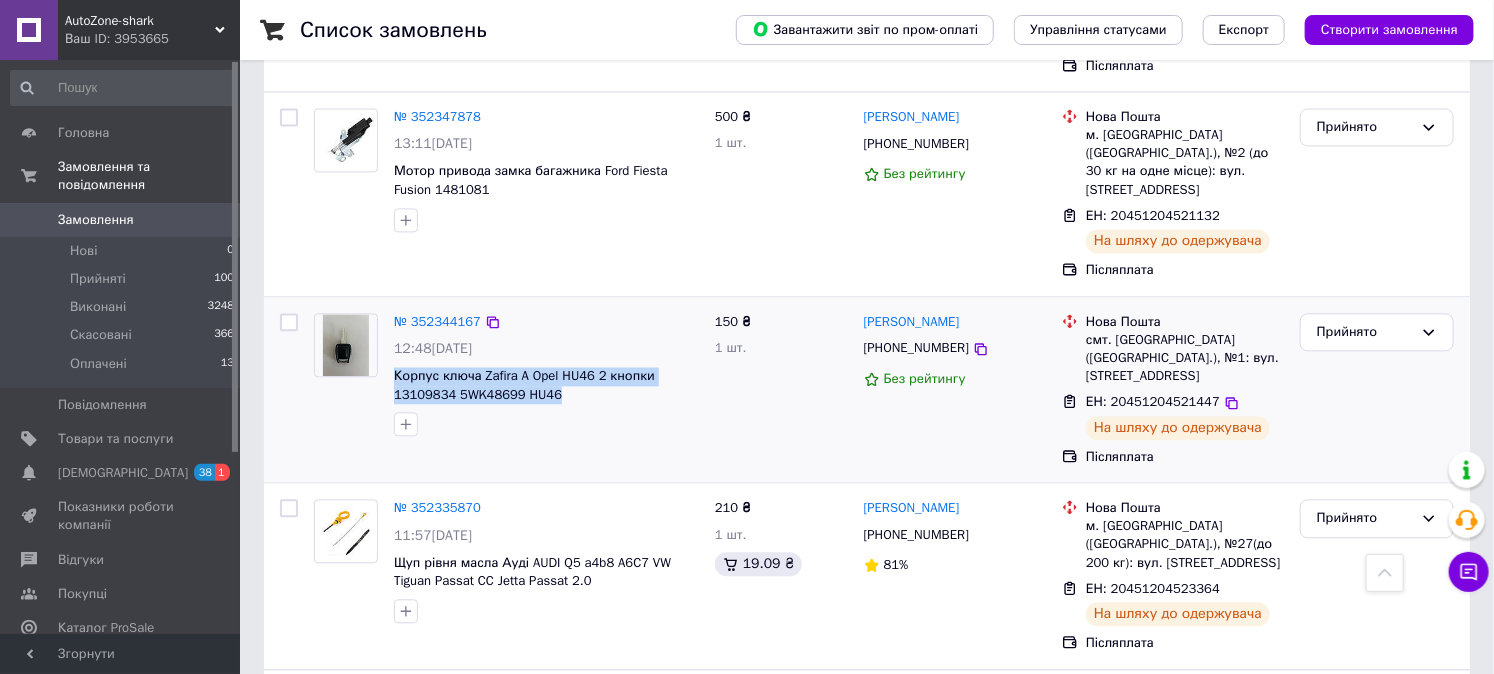 drag, startPoint x: 388, startPoint y: 285, endPoint x: 578, endPoint y: 311, distance: 191.77069 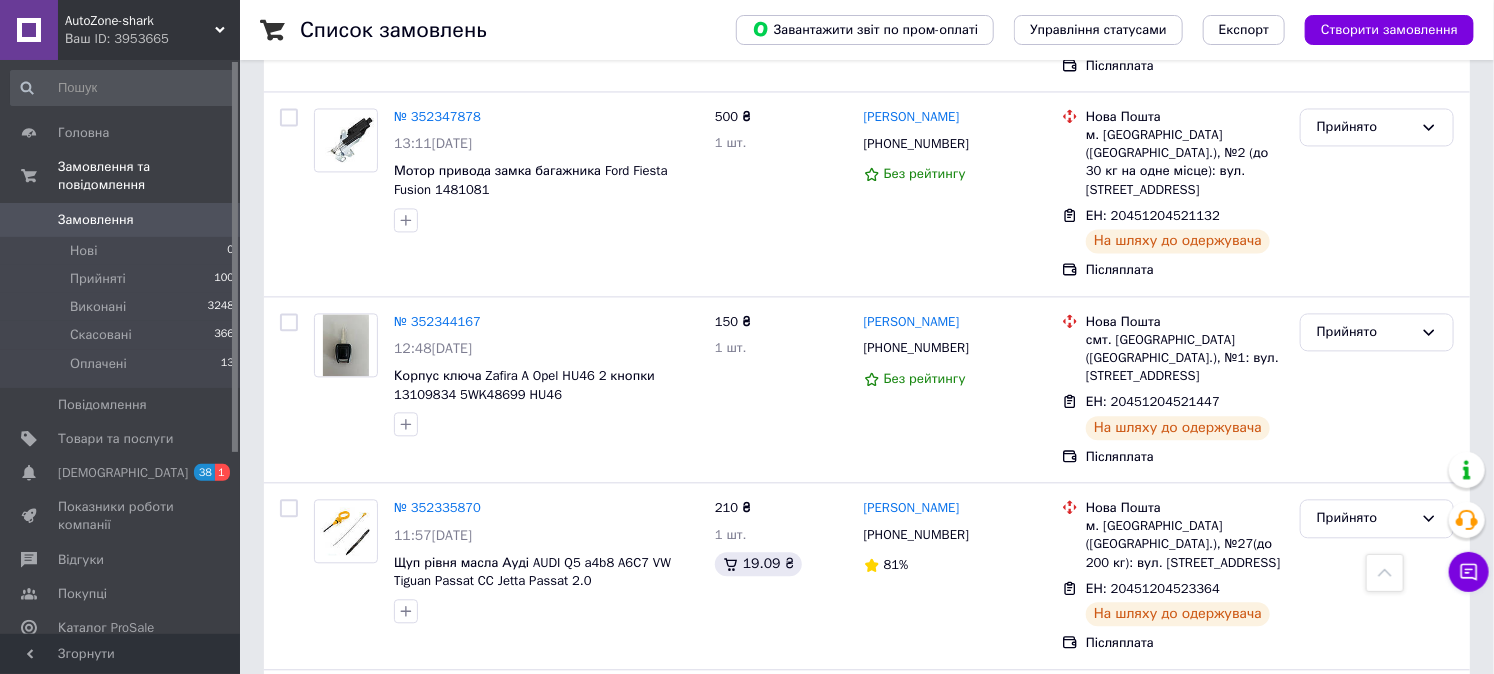 drag, startPoint x: 1222, startPoint y: 312, endPoint x: 953, endPoint y: 12, distance: 402.94043 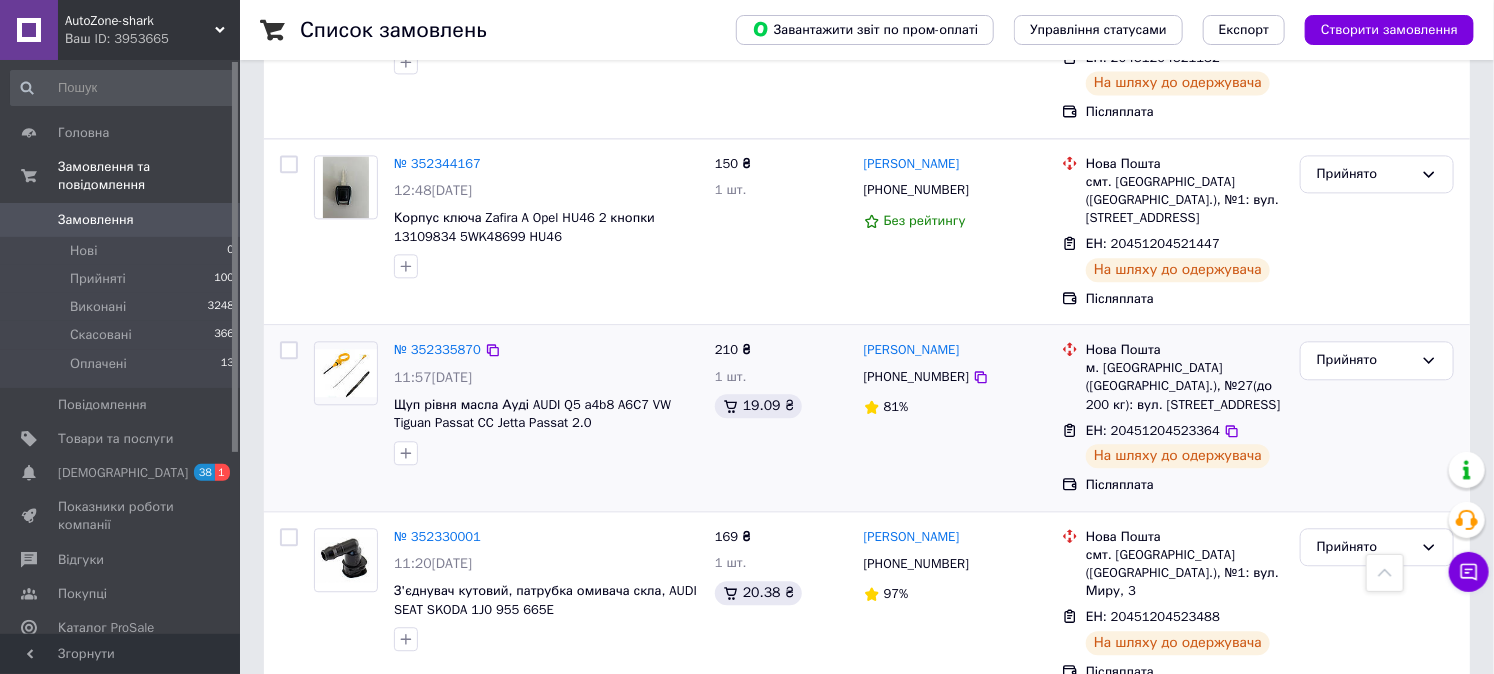 scroll, scrollTop: 2111, scrollLeft: 0, axis: vertical 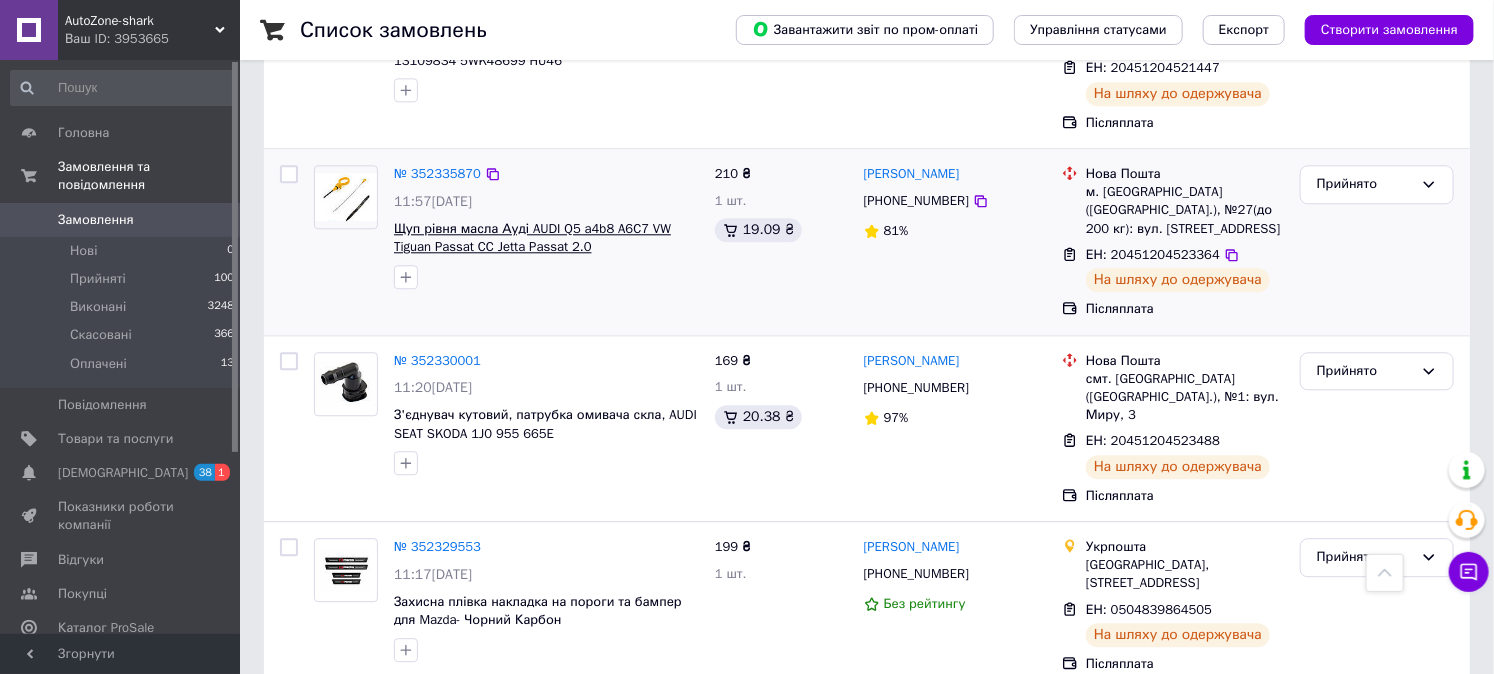 drag, startPoint x: 390, startPoint y: 138, endPoint x: 547, endPoint y: 144, distance: 157.11461 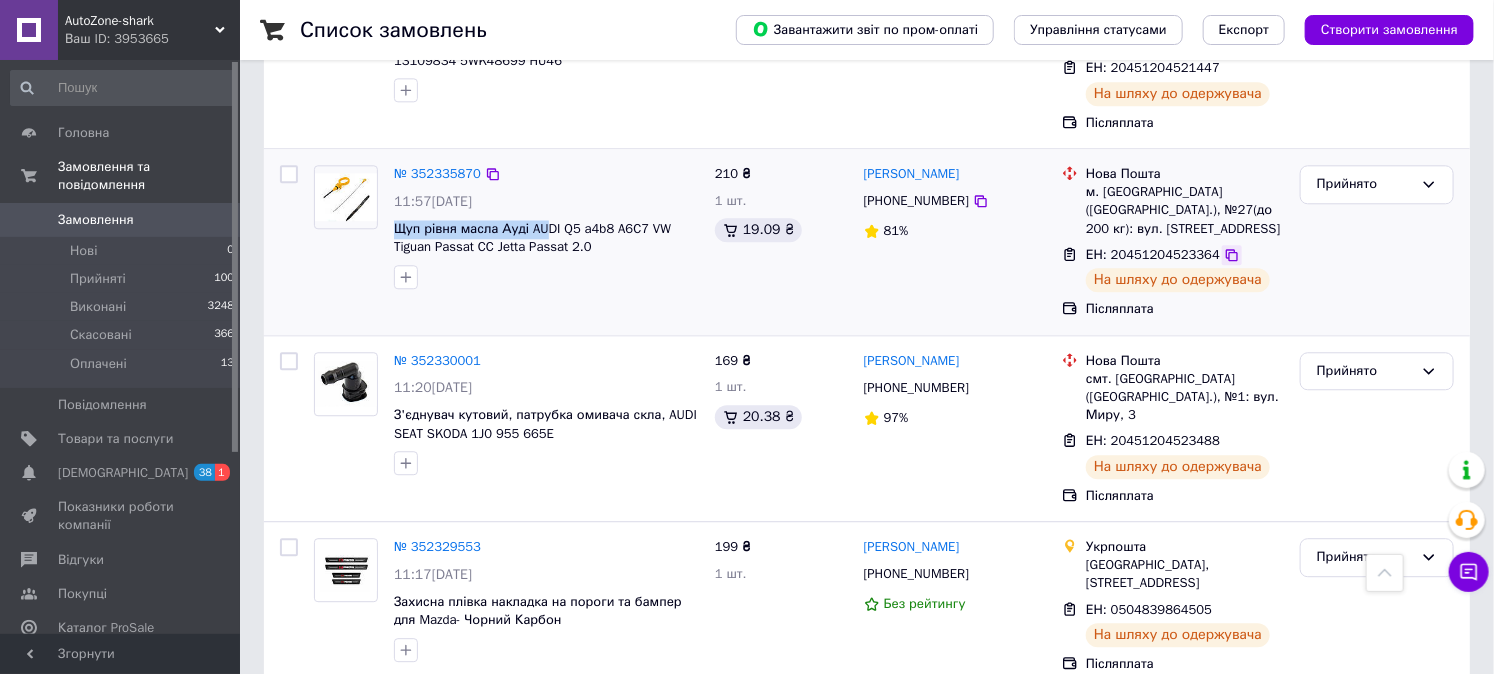 drag, startPoint x: 1215, startPoint y: 163, endPoint x: 1028, endPoint y: 10, distance: 241.6154 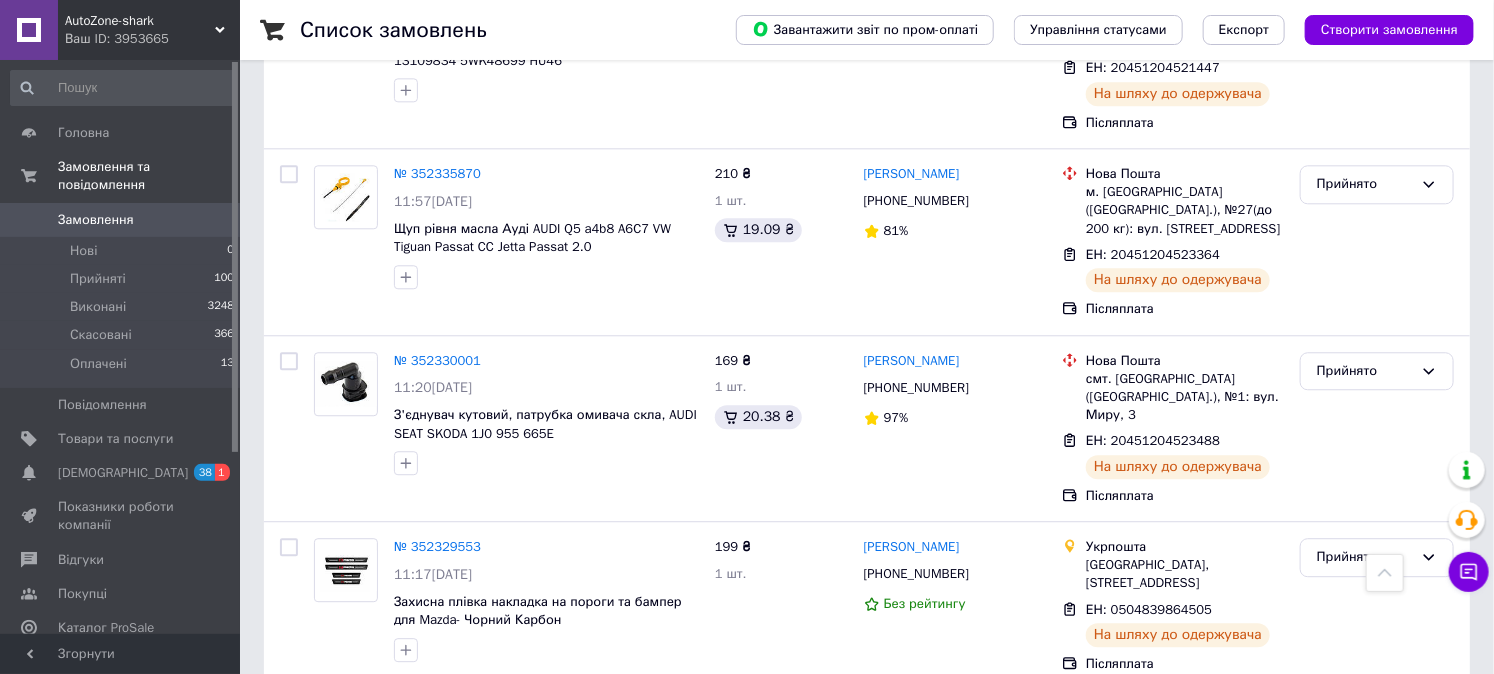 drag, startPoint x: 1214, startPoint y: 168, endPoint x: 971, endPoint y: 5, distance: 292.60553 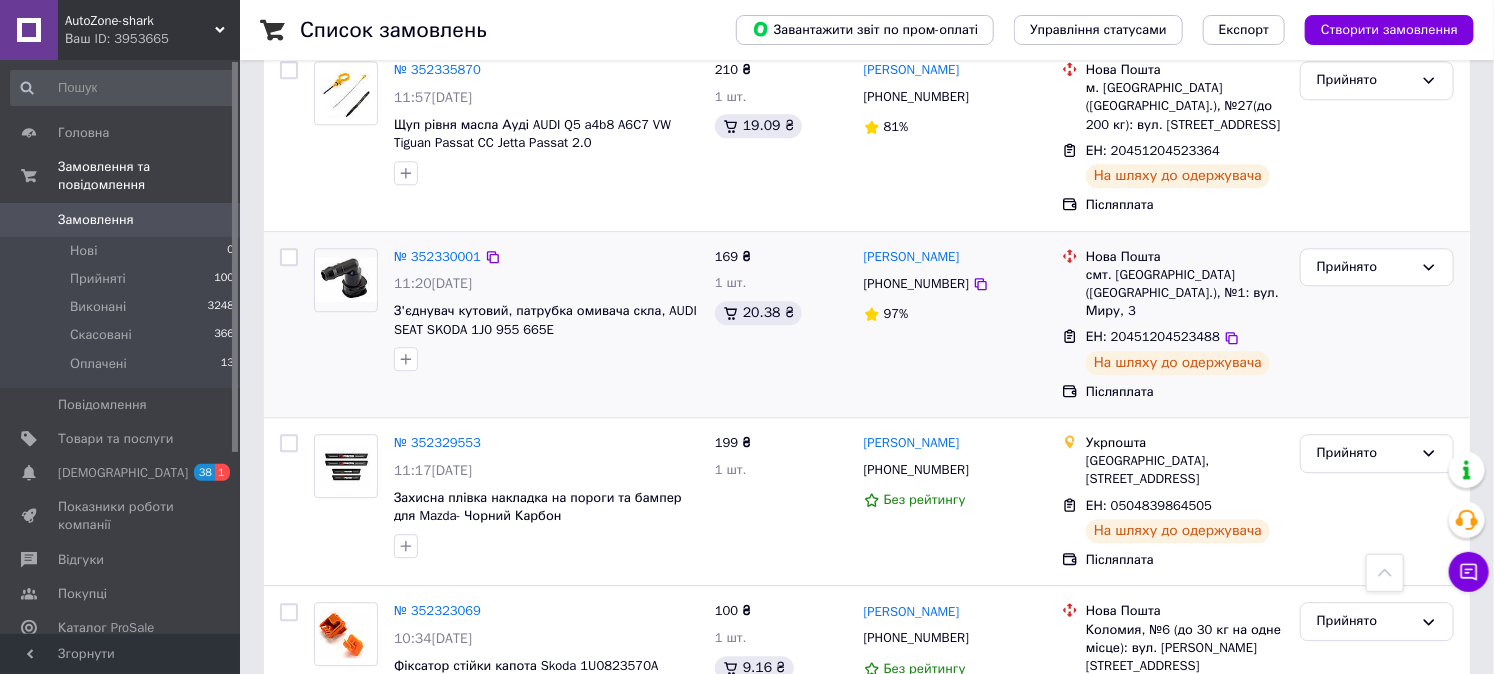 scroll, scrollTop: 2222, scrollLeft: 0, axis: vertical 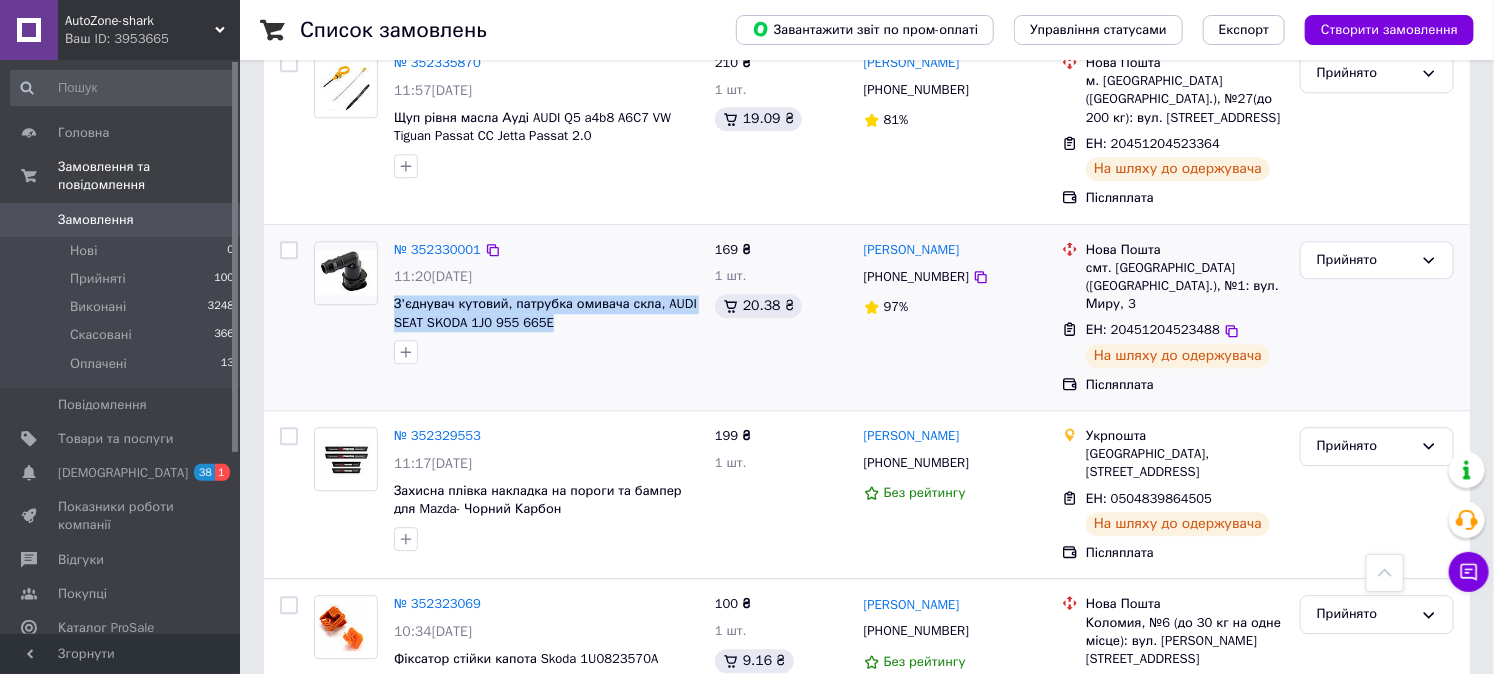 drag, startPoint x: 390, startPoint y: 215, endPoint x: 561, endPoint y: 232, distance: 171.84296 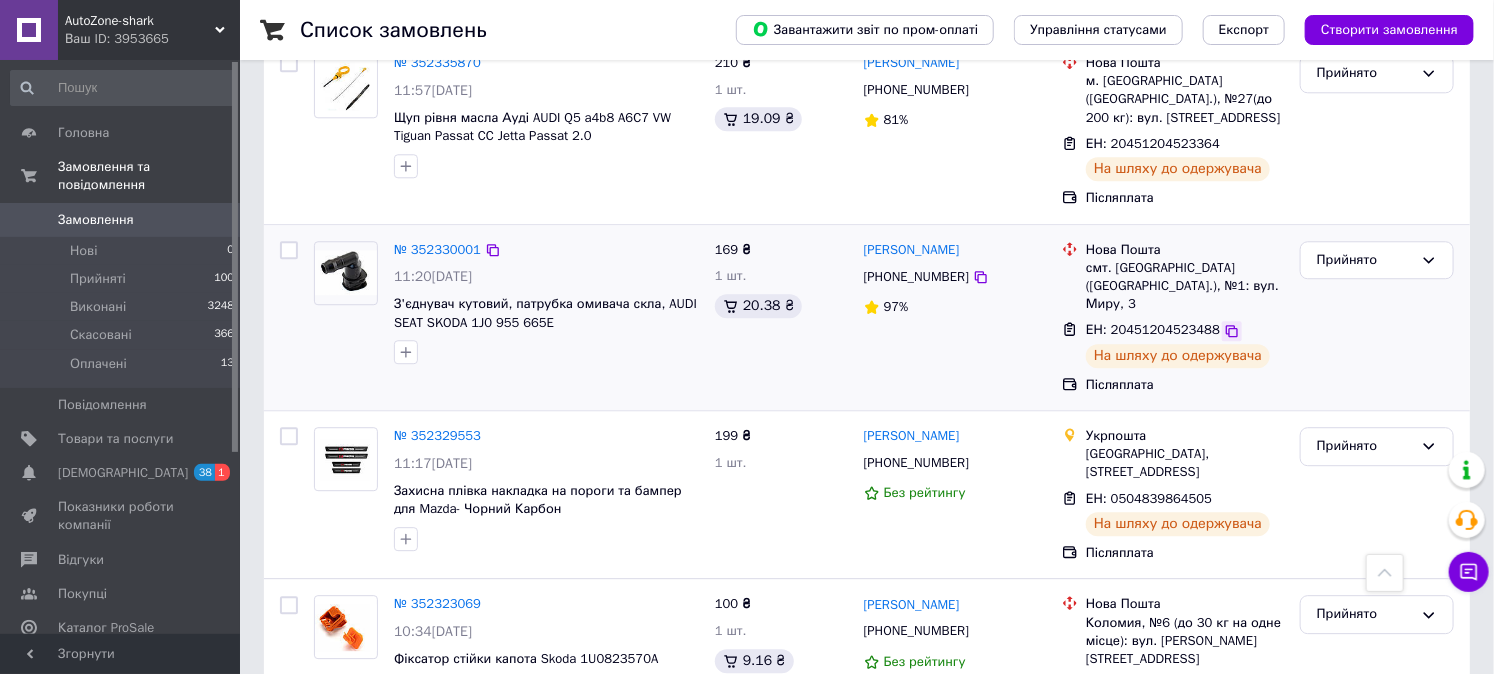 click 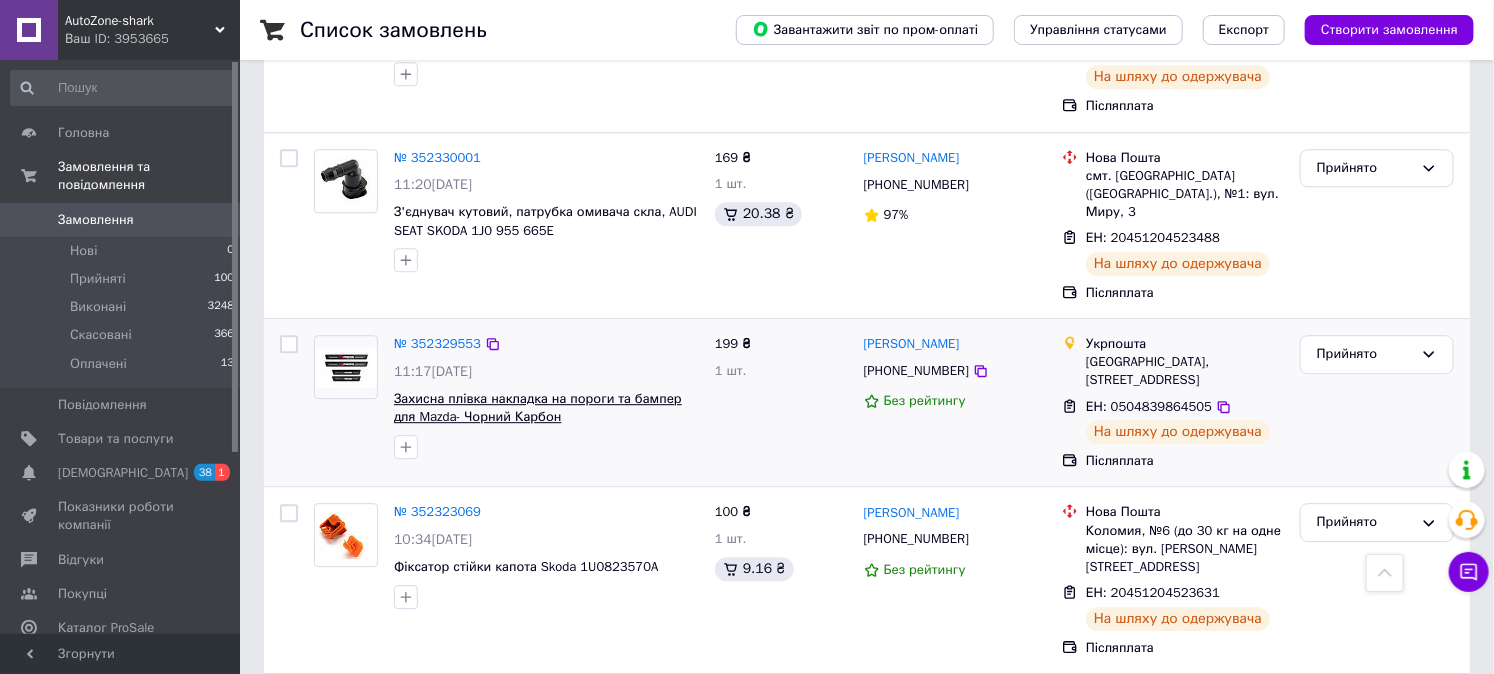 scroll, scrollTop: 2333, scrollLeft: 0, axis: vertical 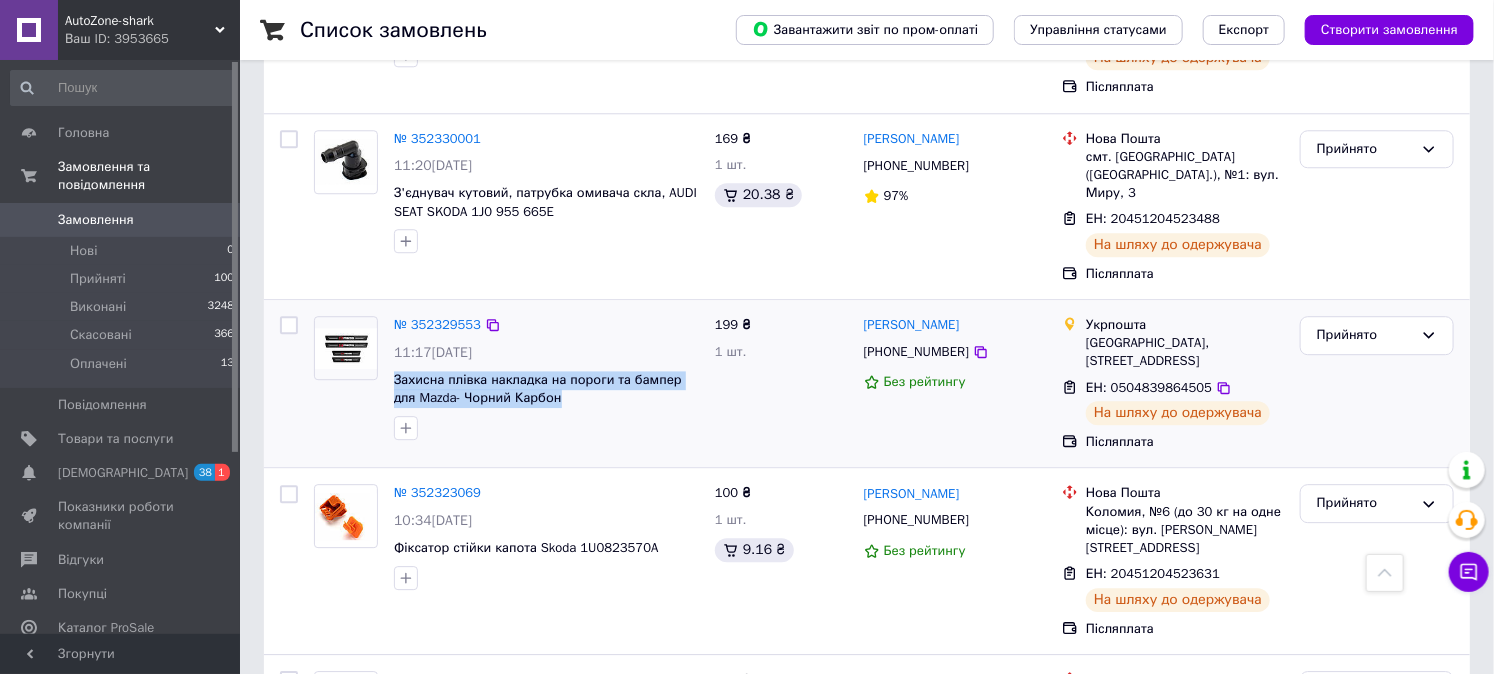 drag, startPoint x: 390, startPoint y: 264, endPoint x: 543, endPoint y: 294, distance: 155.91344 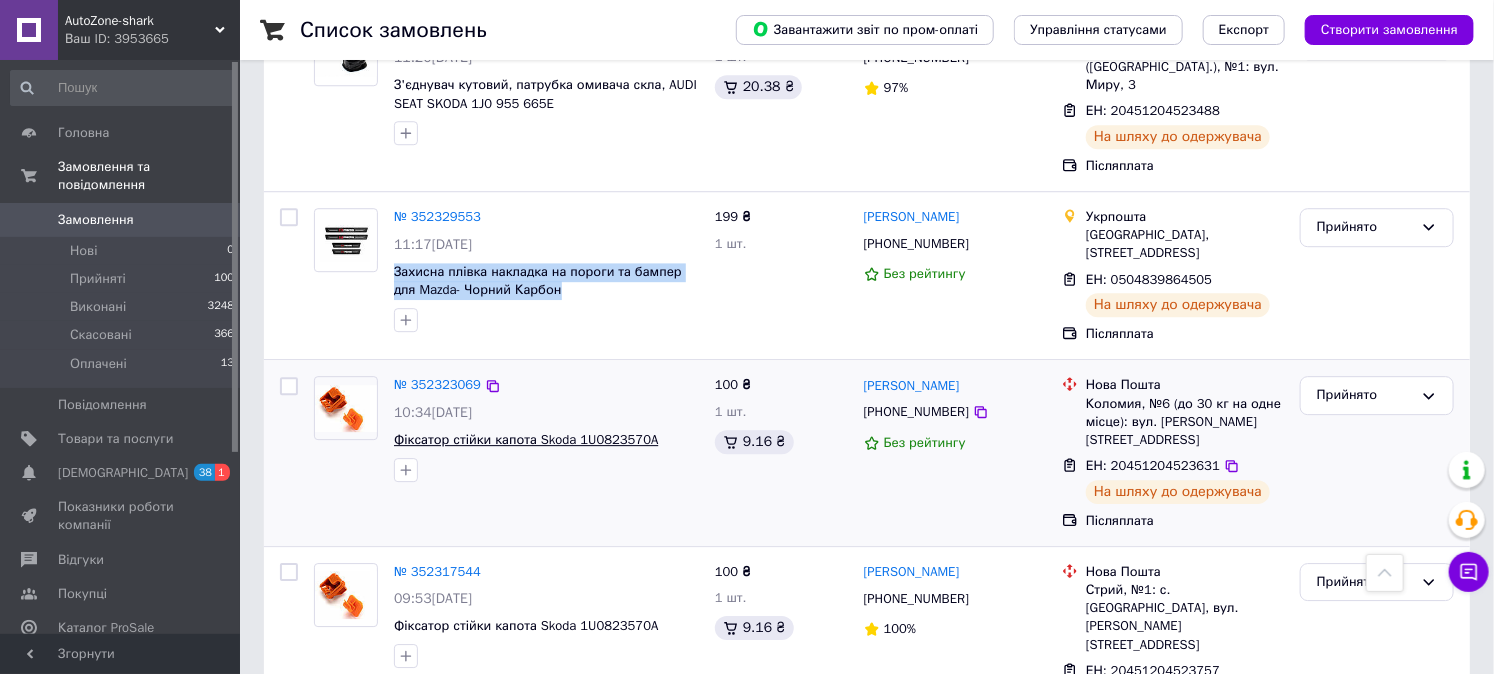 scroll, scrollTop: 2444, scrollLeft: 0, axis: vertical 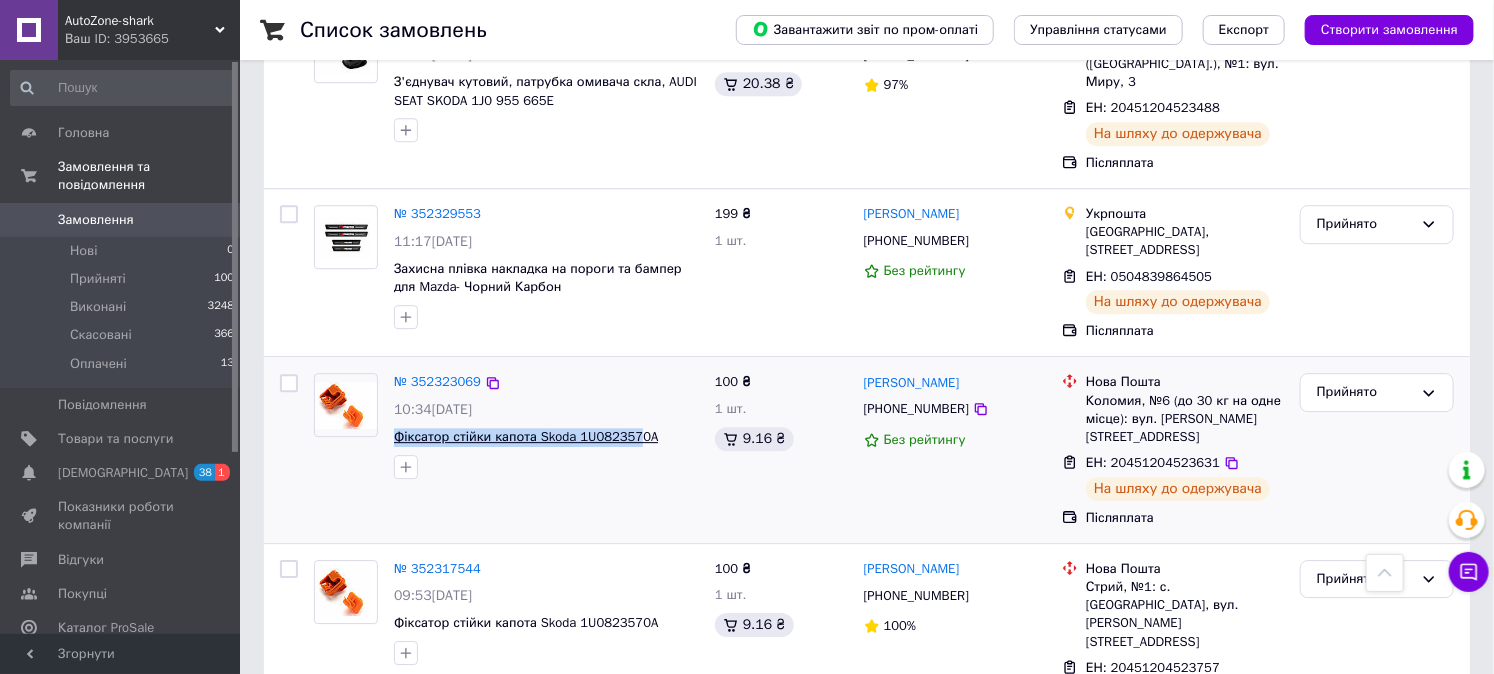 drag, startPoint x: 390, startPoint y: 326, endPoint x: 620, endPoint y: 337, distance: 230.2629 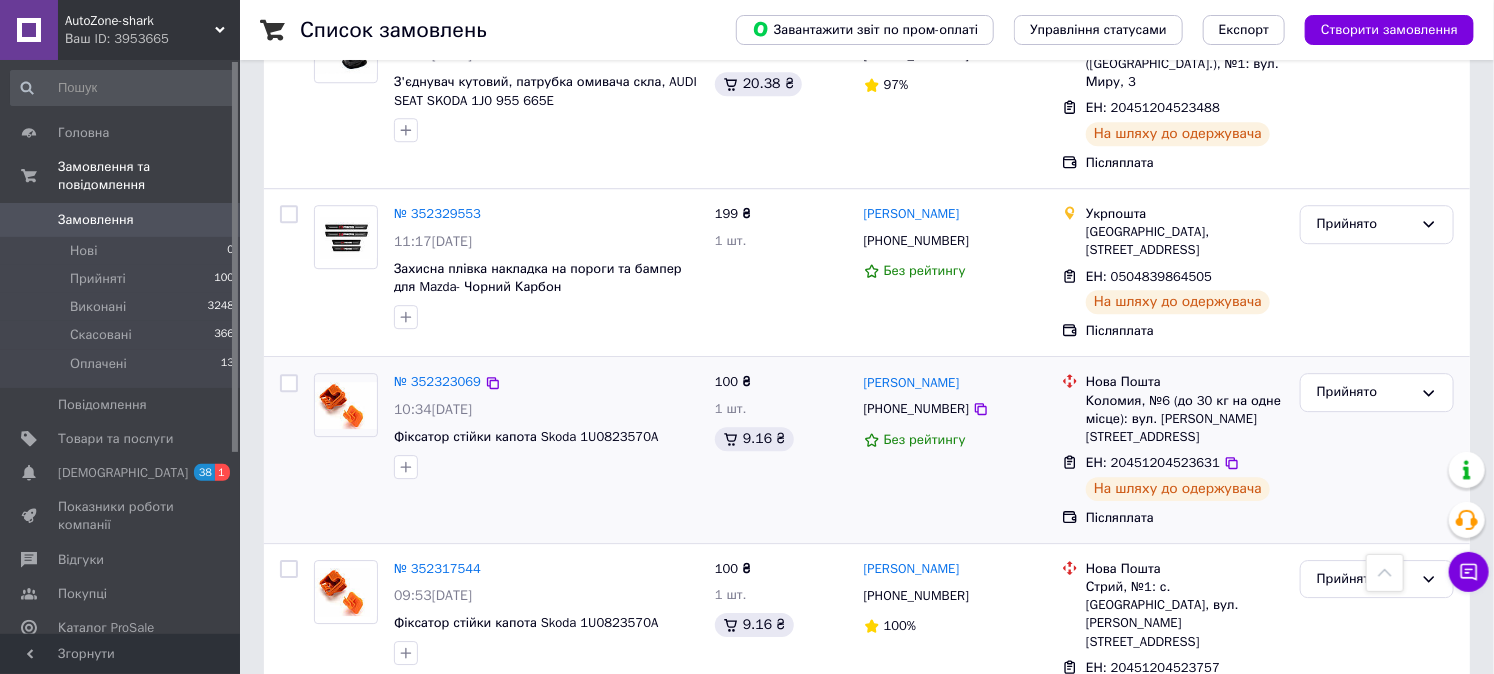 drag, startPoint x: 672, startPoint y: 338, endPoint x: 663, endPoint y: 331, distance: 11.401754 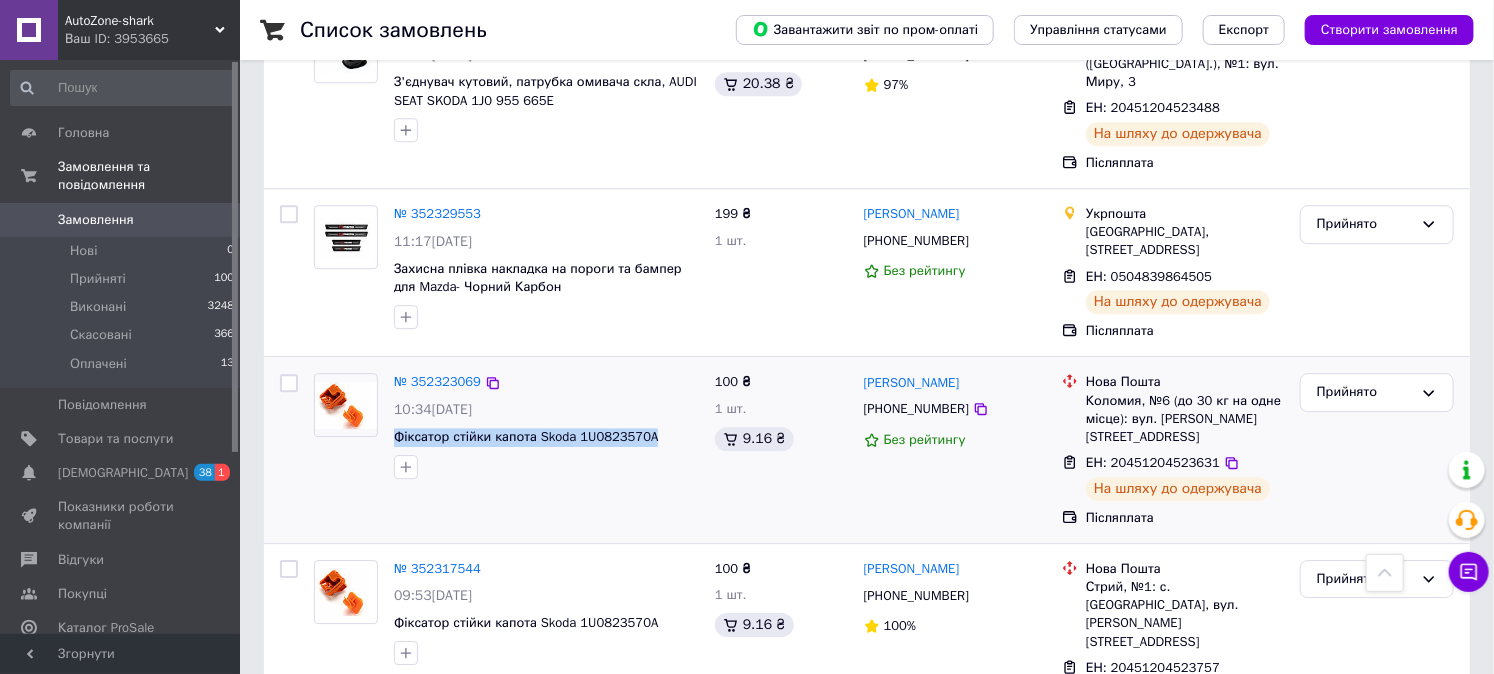 drag, startPoint x: 390, startPoint y: 325, endPoint x: 651, endPoint y: 334, distance: 261.15512 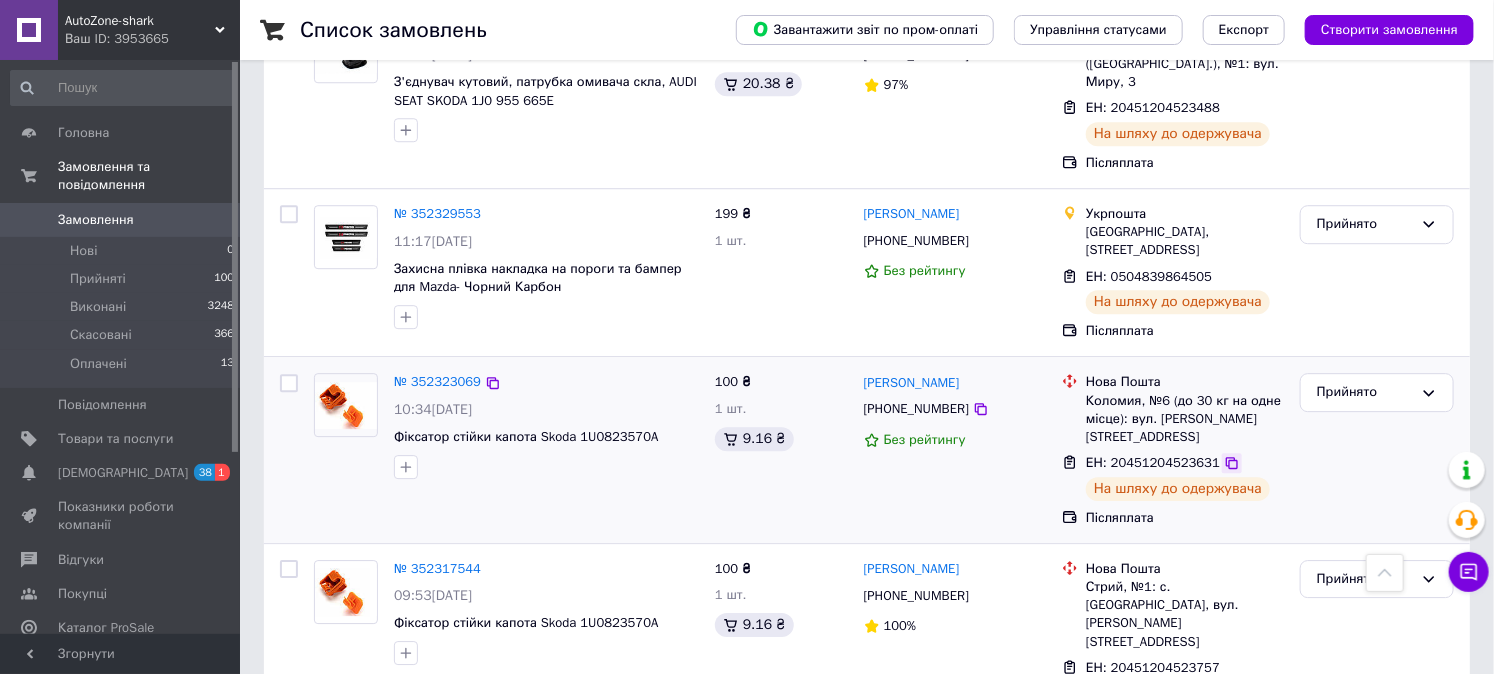 drag, startPoint x: 1218, startPoint y: 340, endPoint x: 948, endPoint y: 66, distance: 384.67648 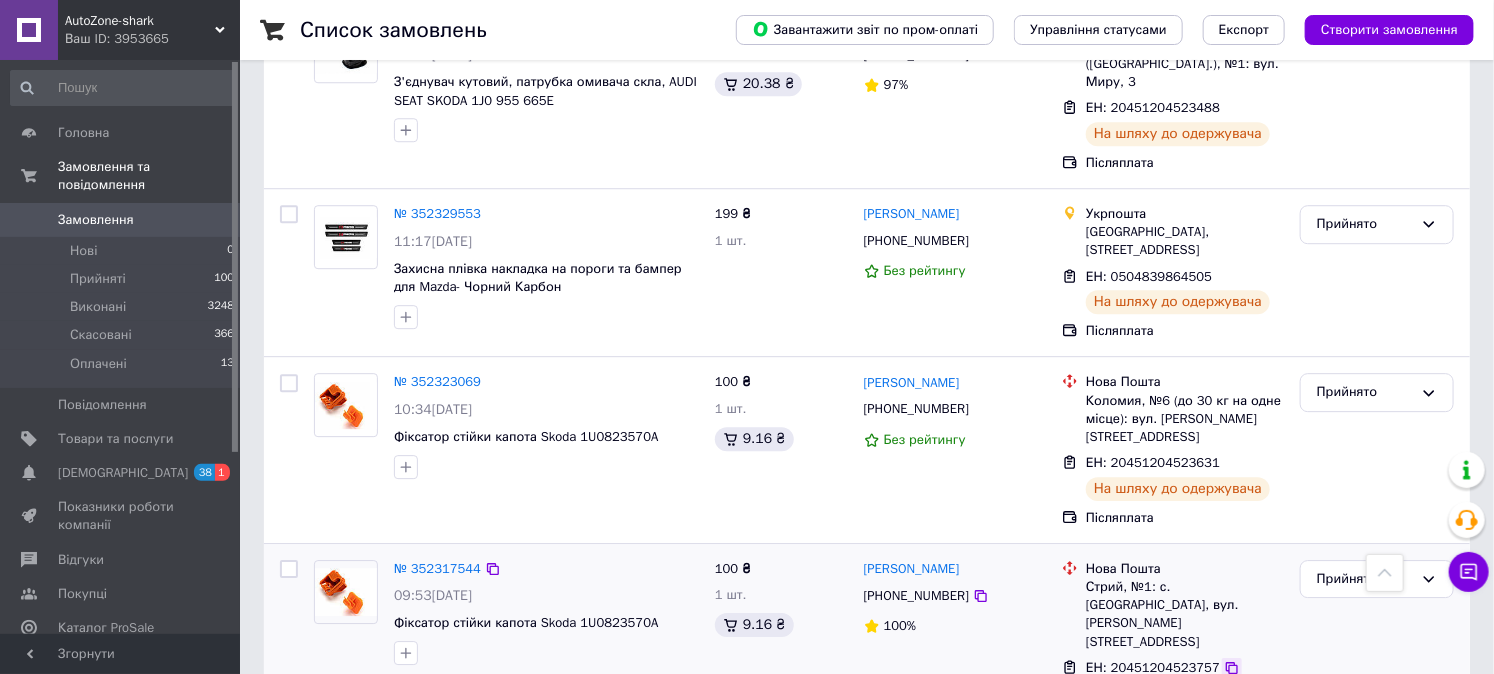 click 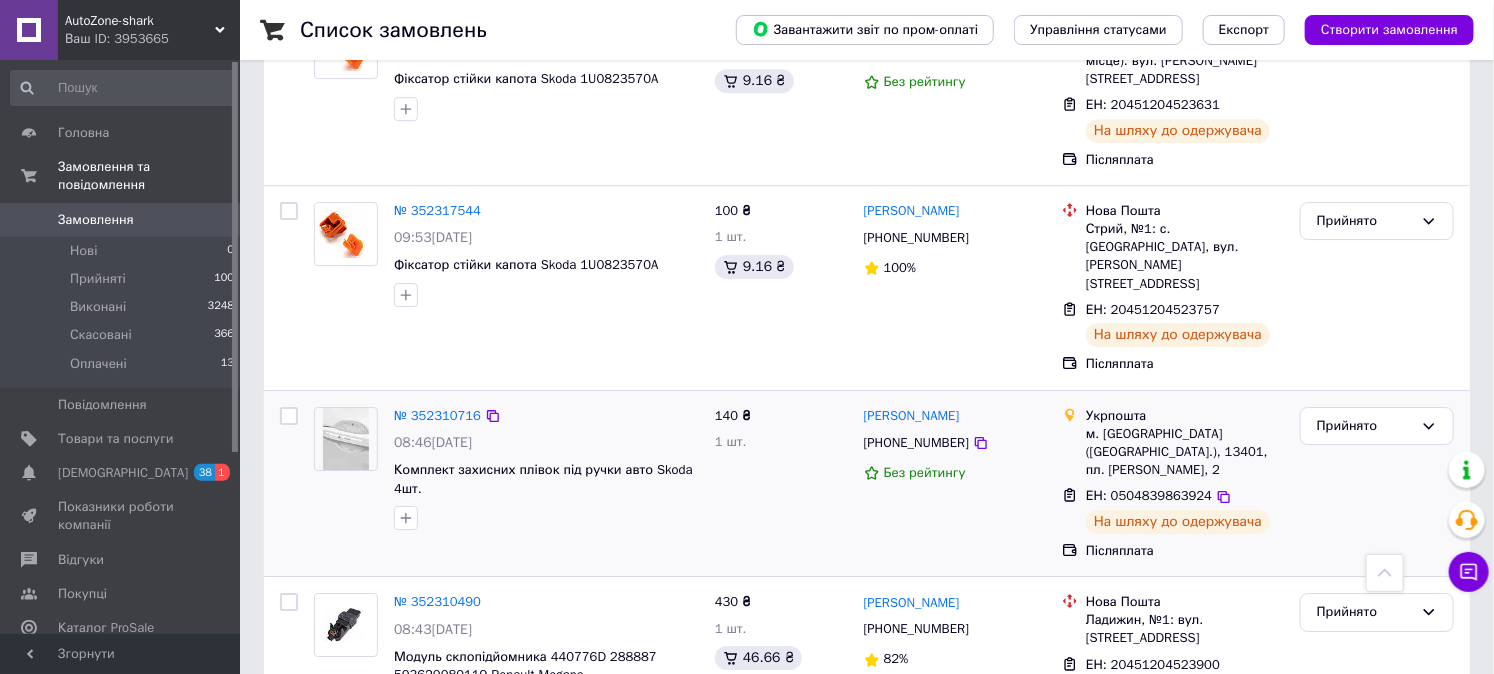 scroll, scrollTop: 2777, scrollLeft: 0, axis: vertical 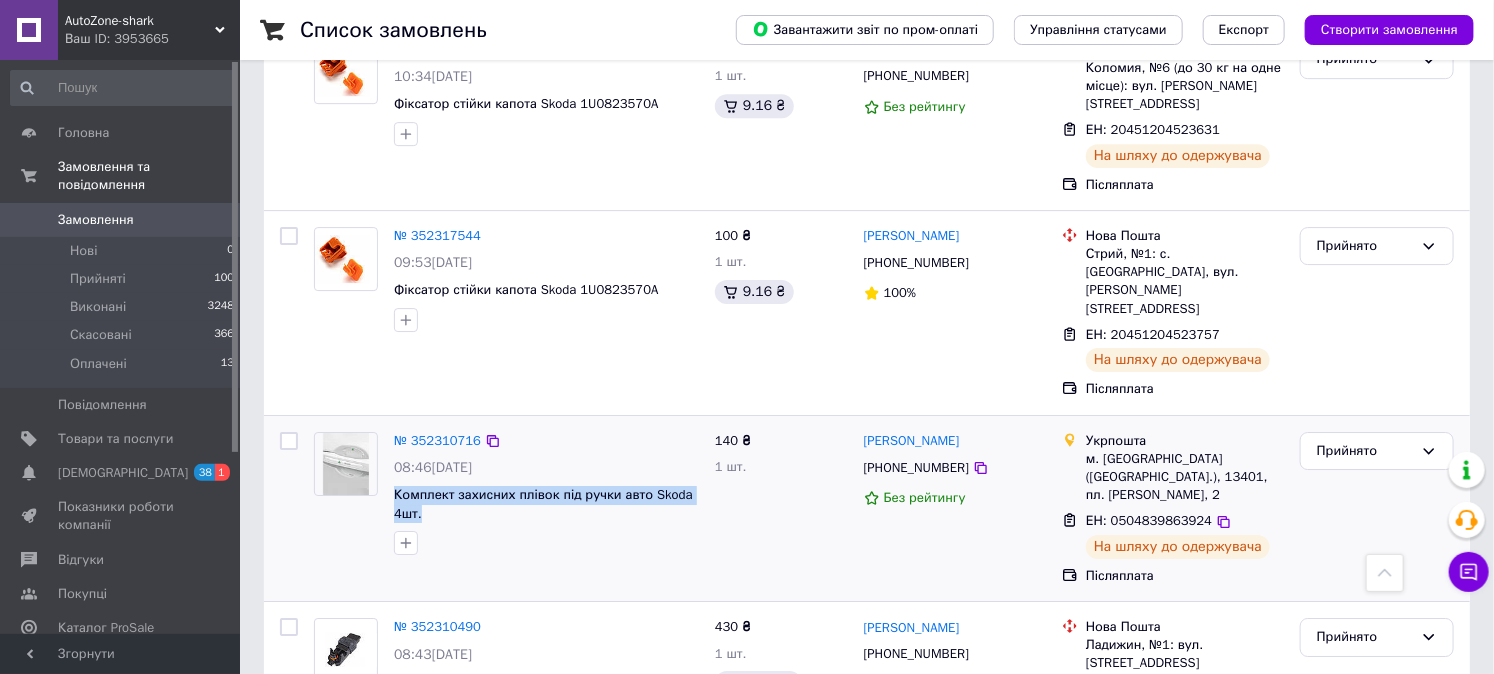 drag, startPoint x: 388, startPoint y: 330, endPoint x: 421, endPoint y: 350, distance: 38.587563 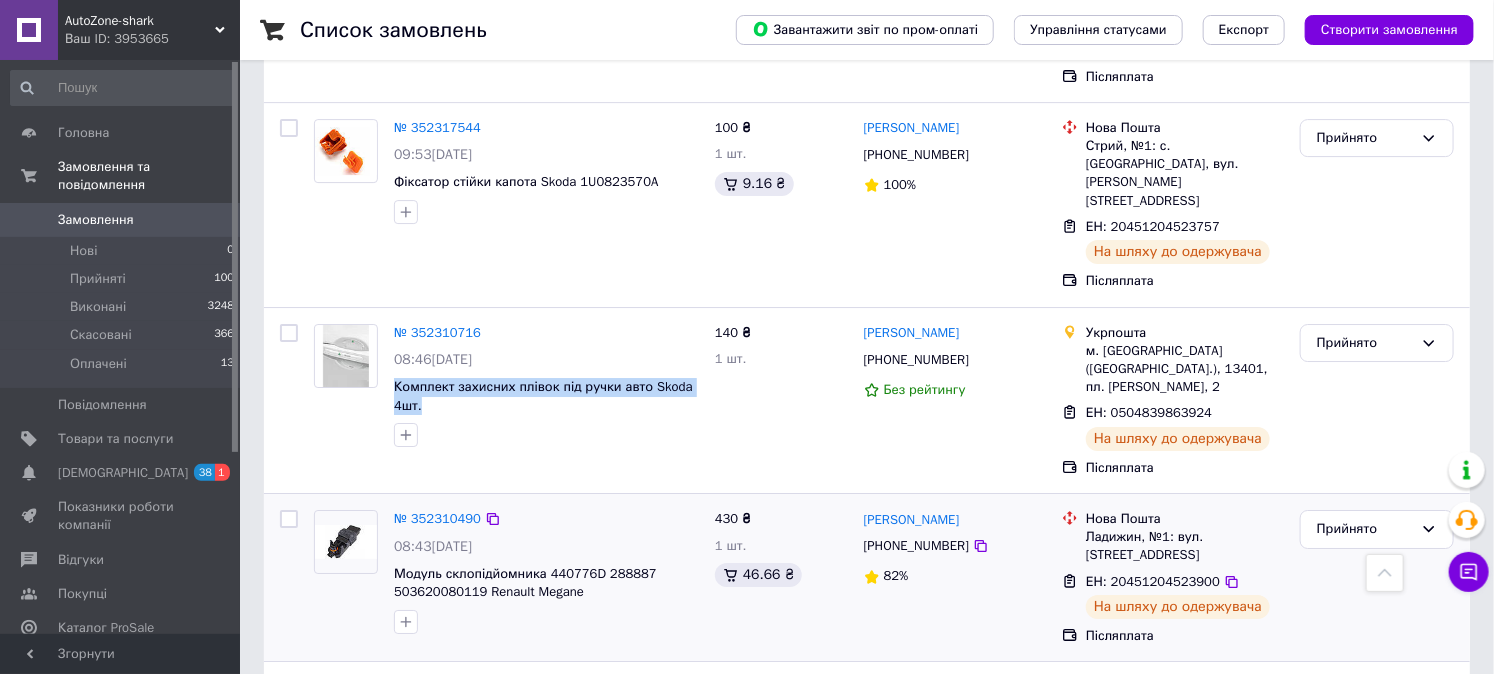 scroll, scrollTop: 2888, scrollLeft: 0, axis: vertical 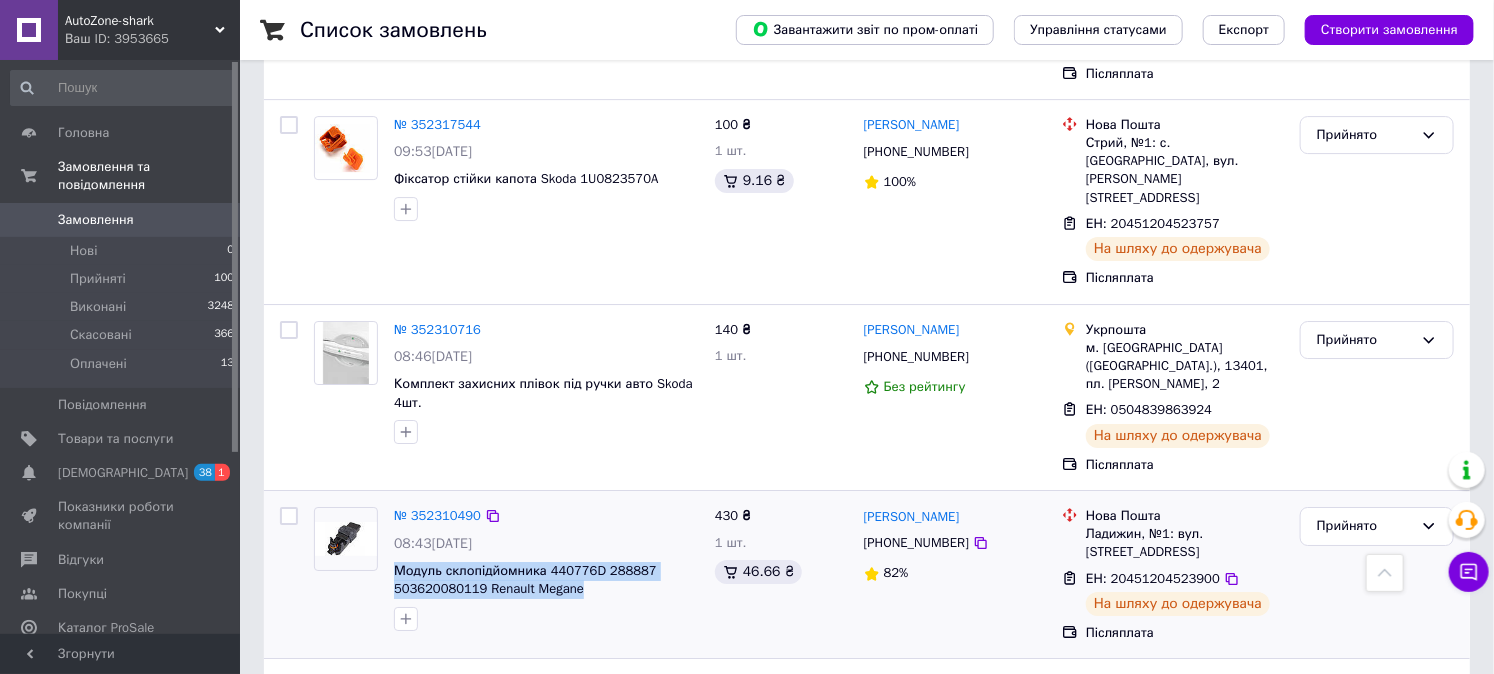 drag, startPoint x: 387, startPoint y: 408, endPoint x: 575, endPoint y: 432, distance: 189.52573 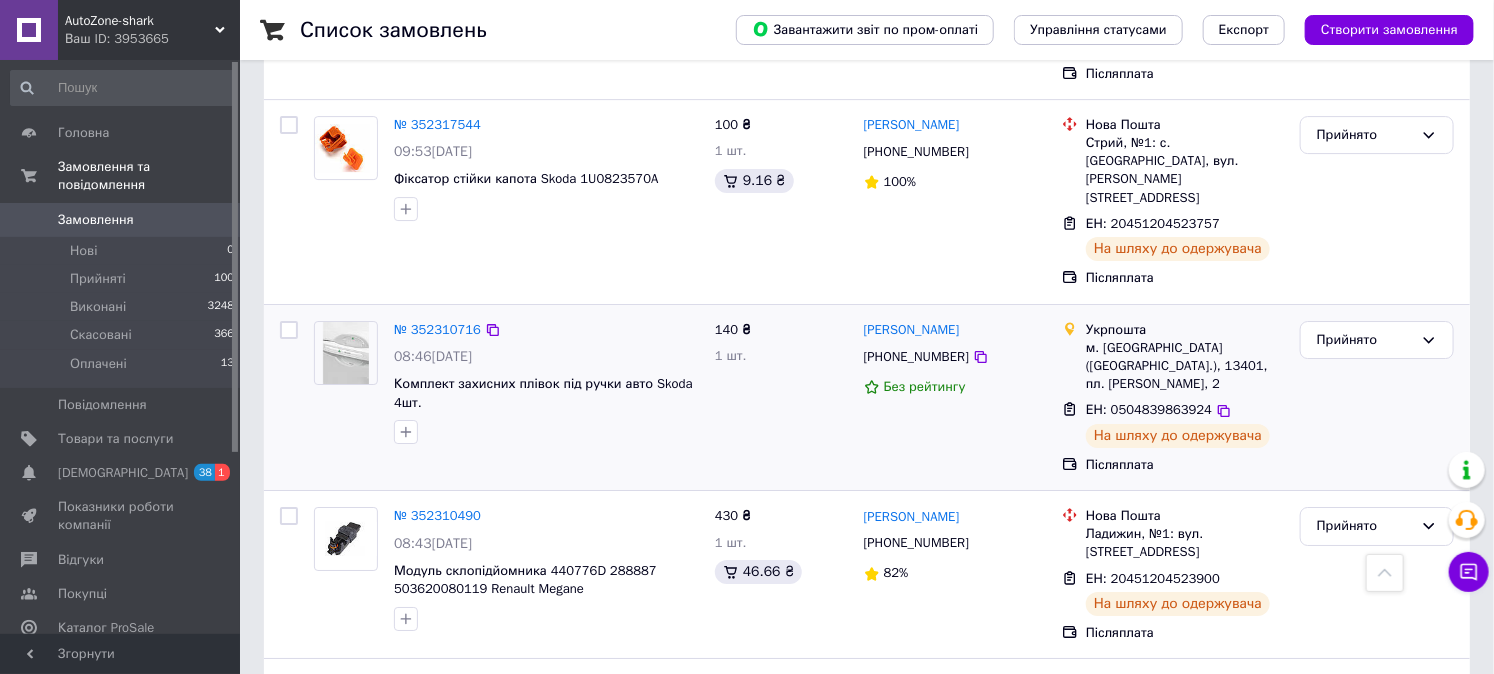 drag, startPoint x: 1220, startPoint y: 417, endPoint x: 1062, endPoint y: 224, distance: 249.42534 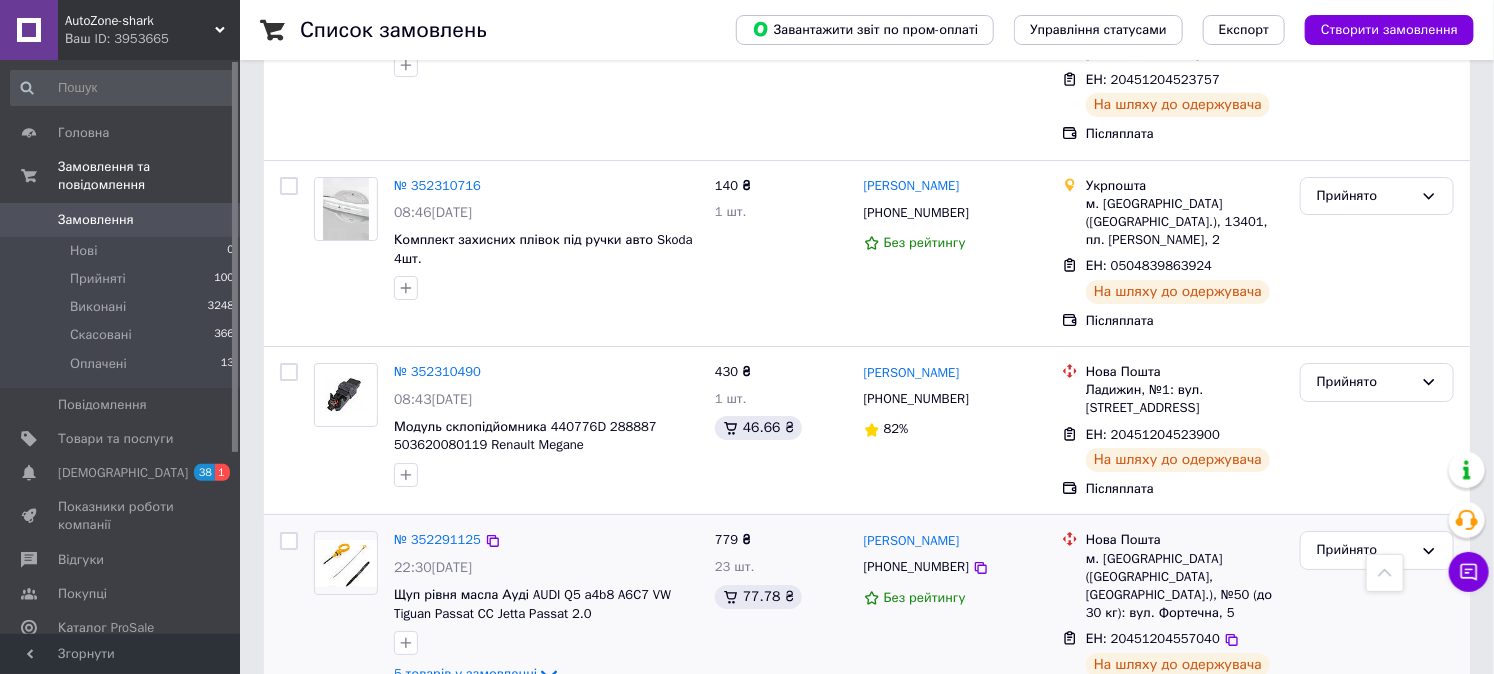 scroll, scrollTop: 3111, scrollLeft: 0, axis: vertical 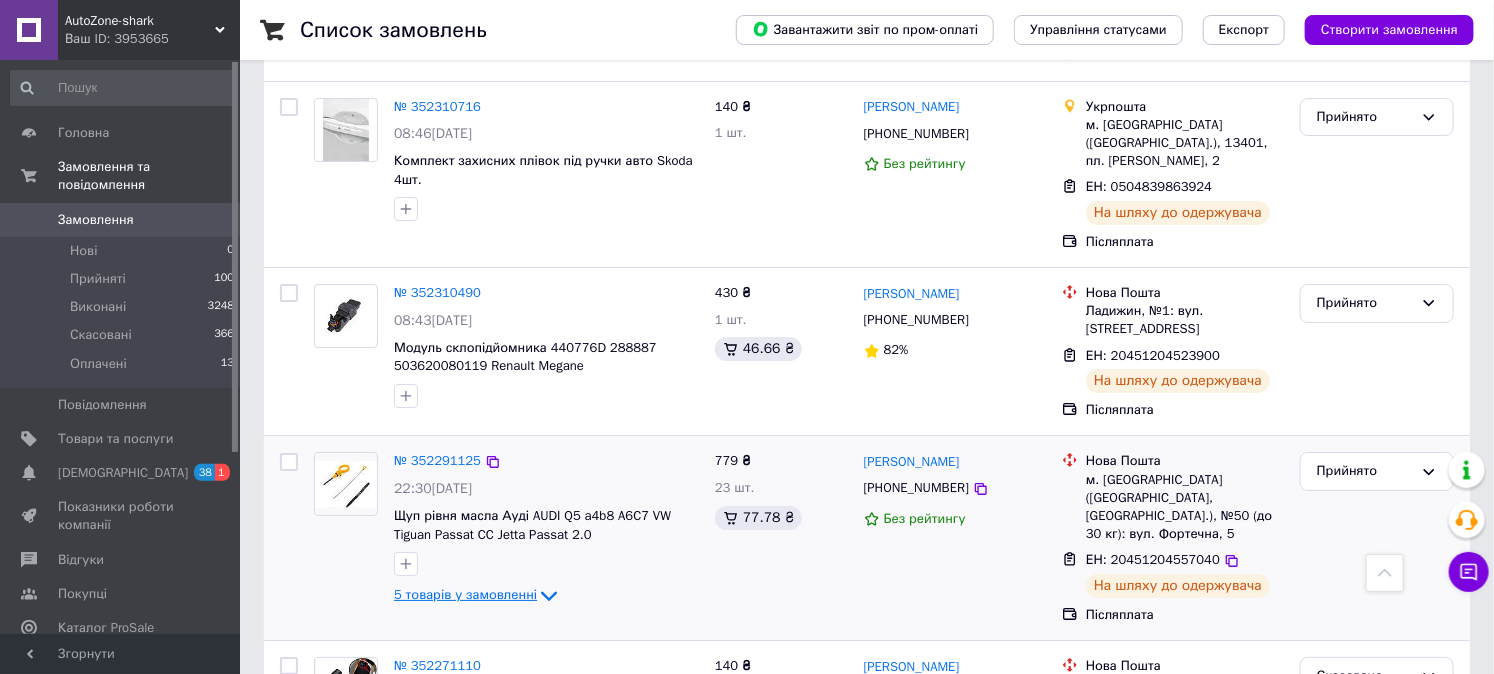 click 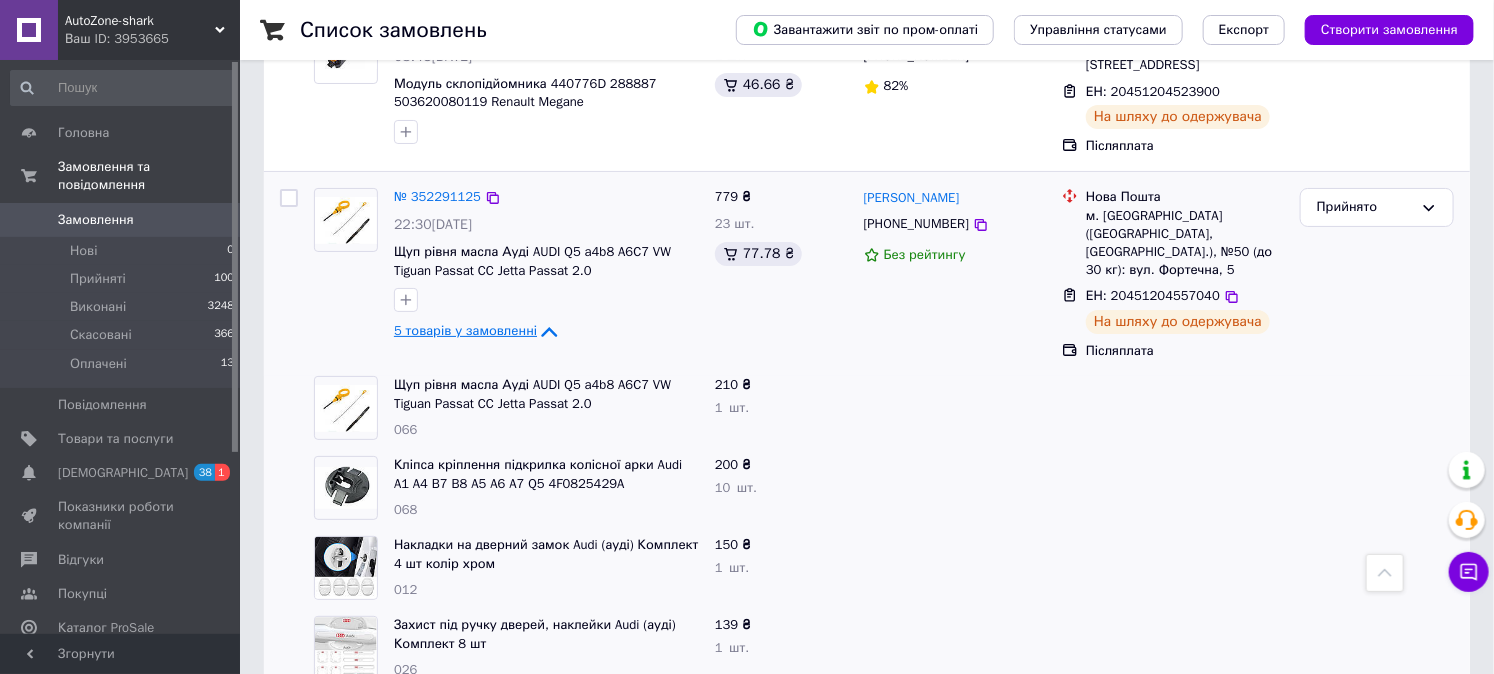 scroll, scrollTop: 3444, scrollLeft: 0, axis: vertical 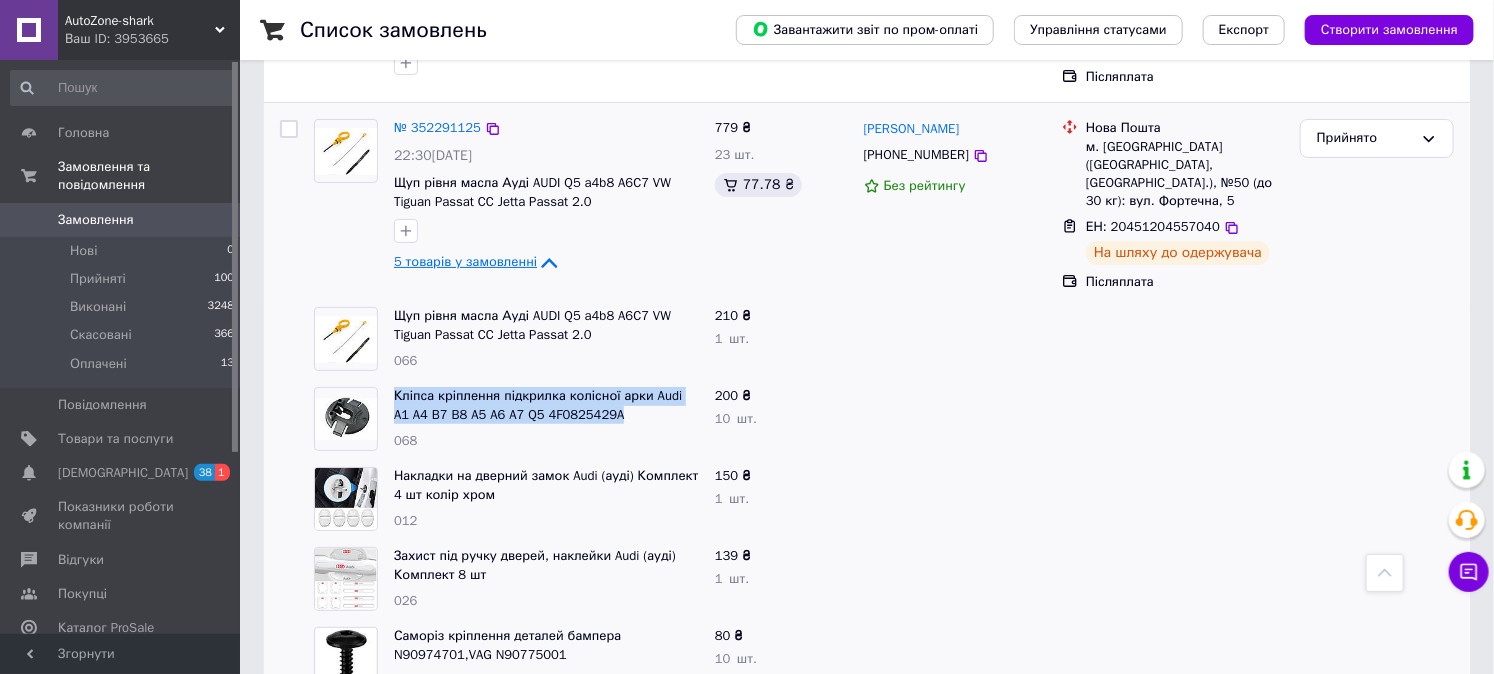 drag, startPoint x: 392, startPoint y: 217, endPoint x: 617, endPoint y: 233, distance: 225.56818 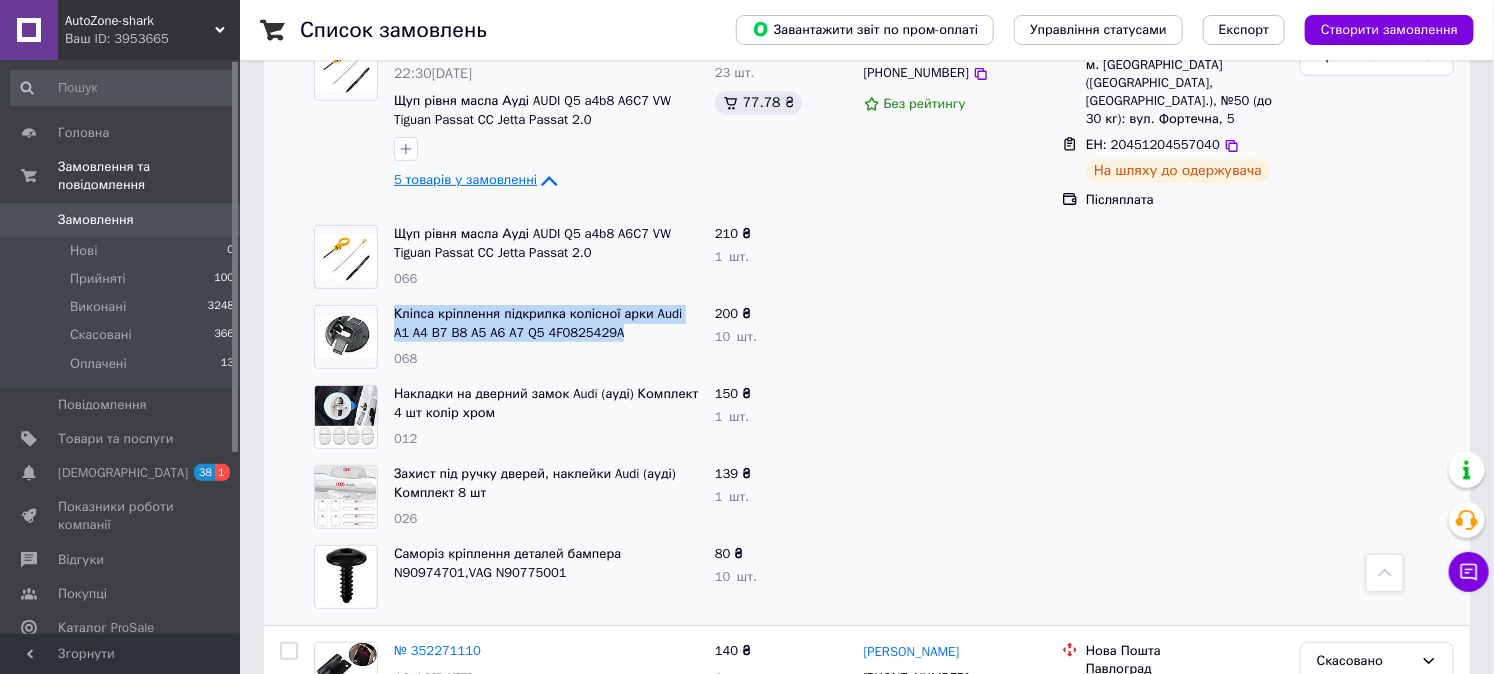 scroll, scrollTop: 3547, scrollLeft: 0, axis: vertical 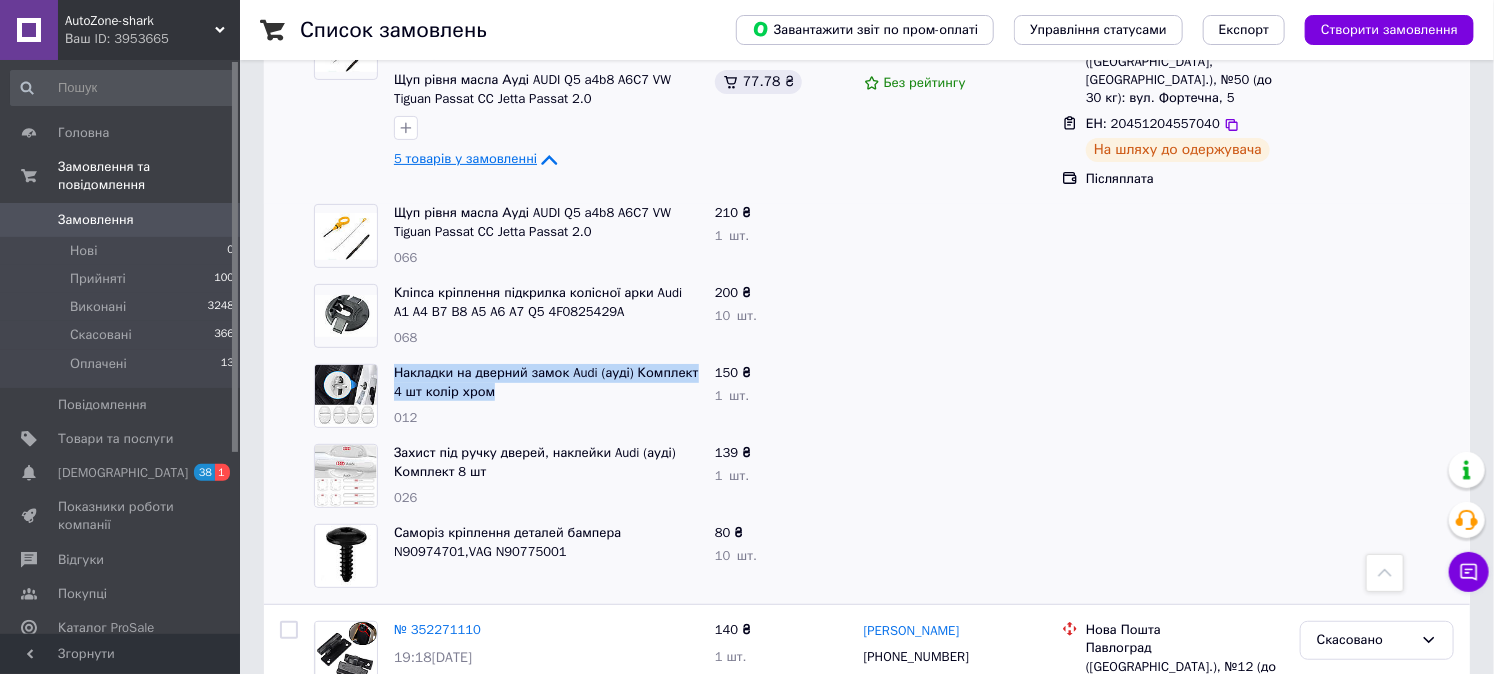 drag, startPoint x: 388, startPoint y: 194, endPoint x: 478, endPoint y: 213, distance: 91.983696 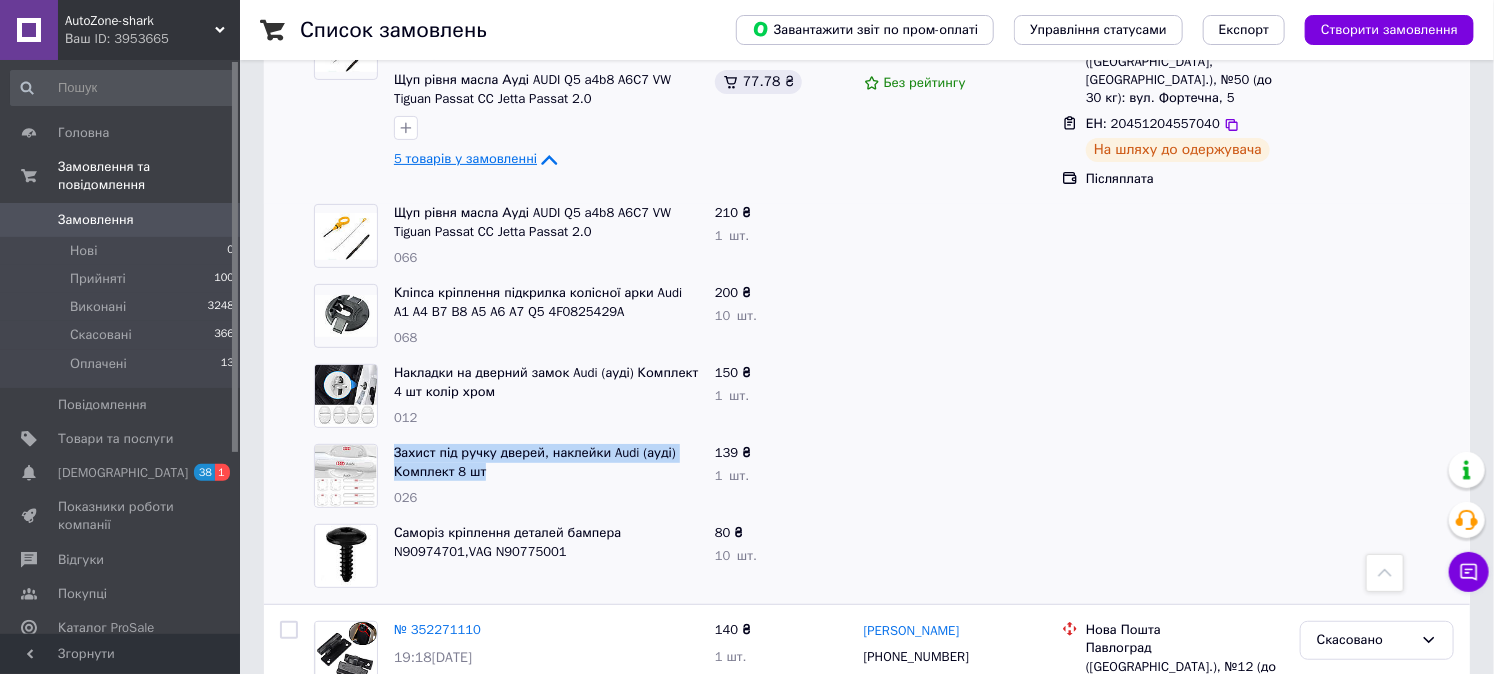drag, startPoint x: 390, startPoint y: 276, endPoint x: 488, endPoint y: 297, distance: 100.22475 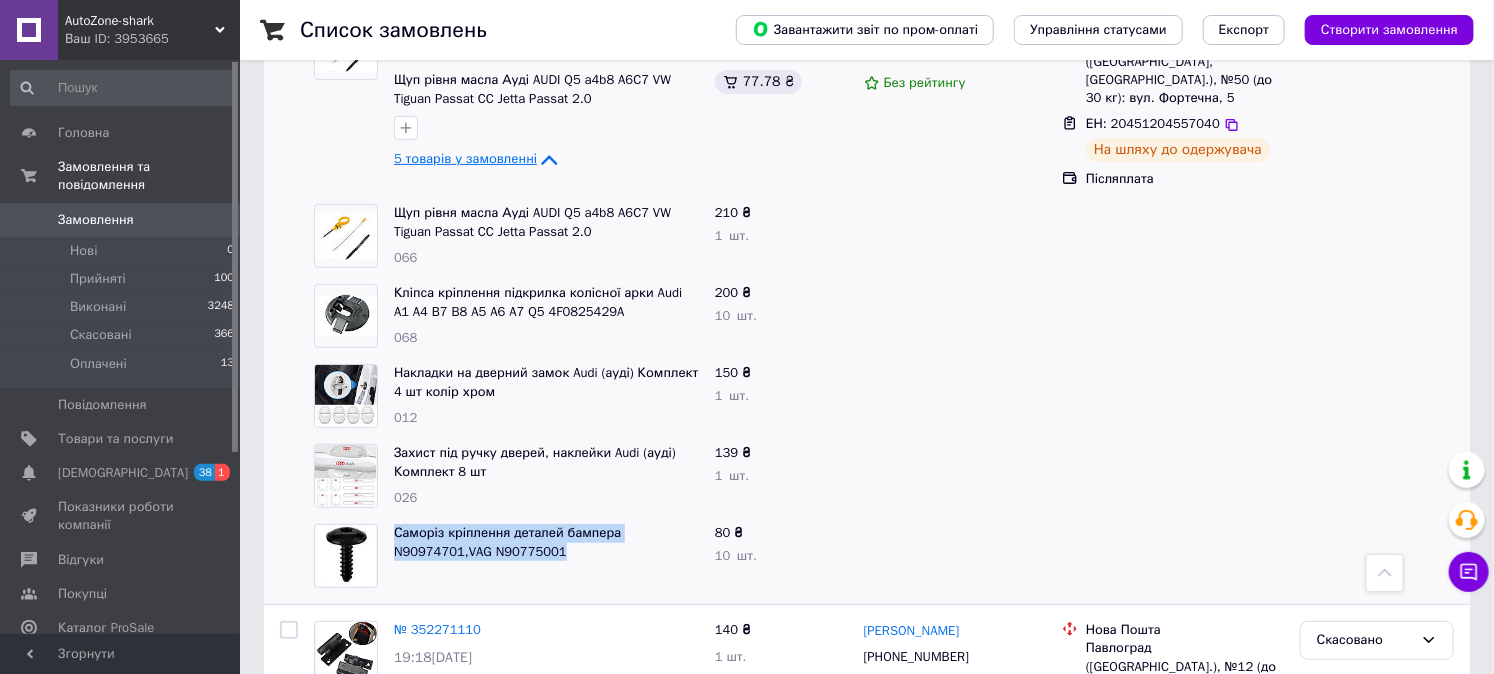 drag, startPoint x: 391, startPoint y: 354, endPoint x: 590, endPoint y: 378, distance: 200.44202 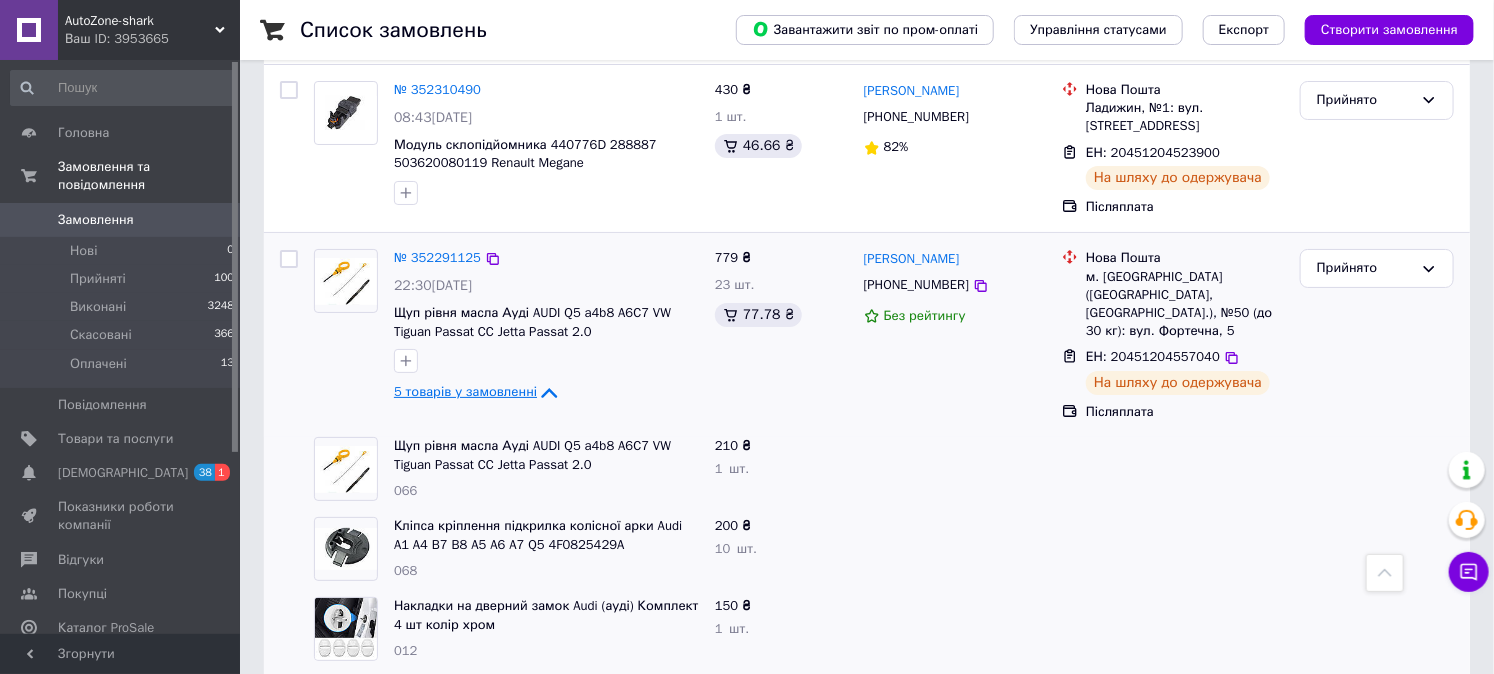 scroll, scrollTop: 3214, scrollLeft: 0, axis: vertical 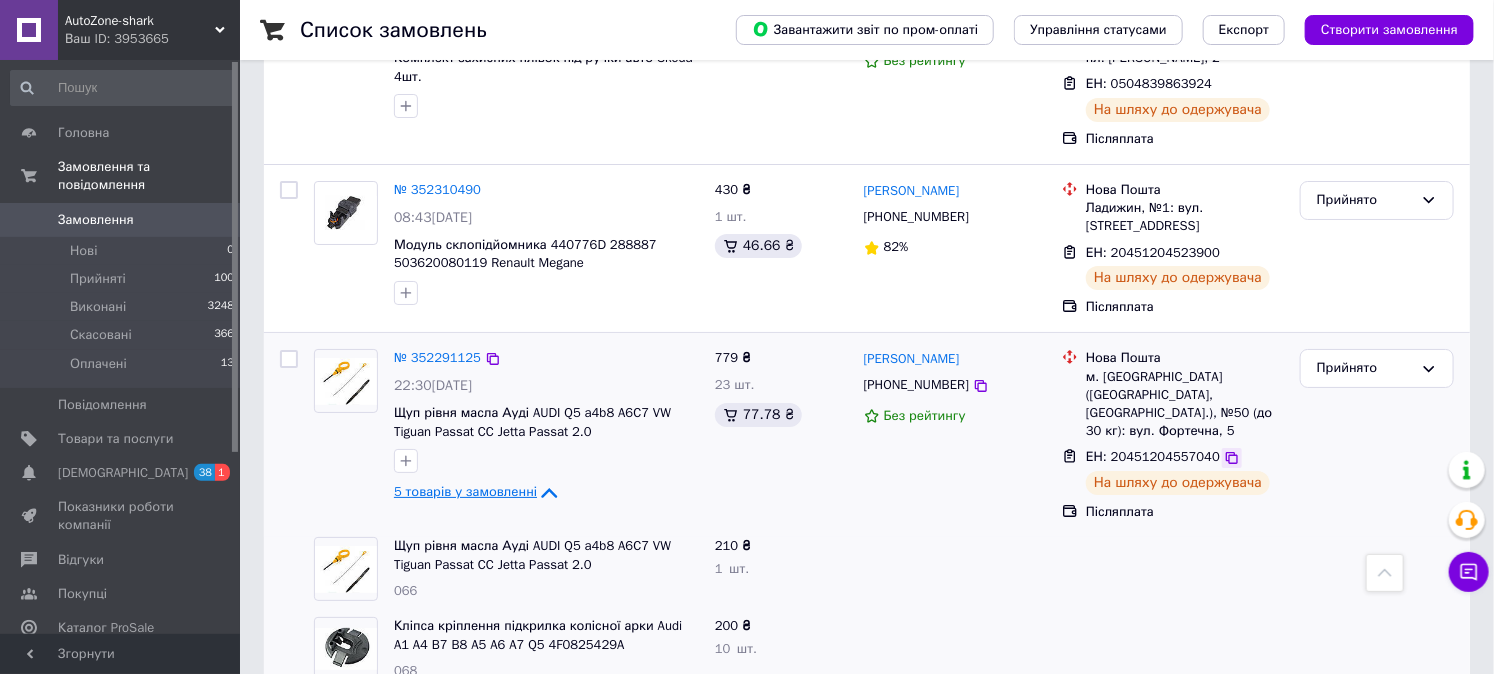 click 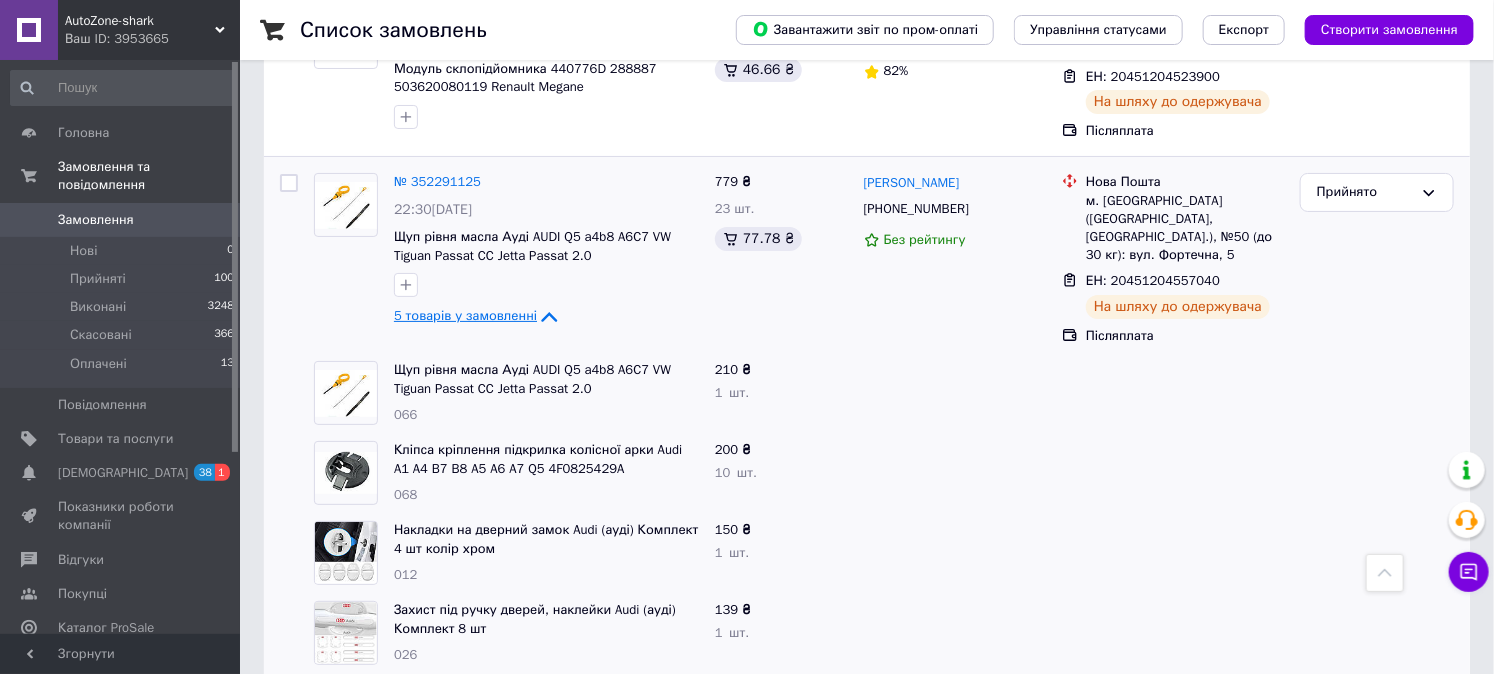 scroll, scrollTop: 3547, scrollLeft: 0, axis: vertical 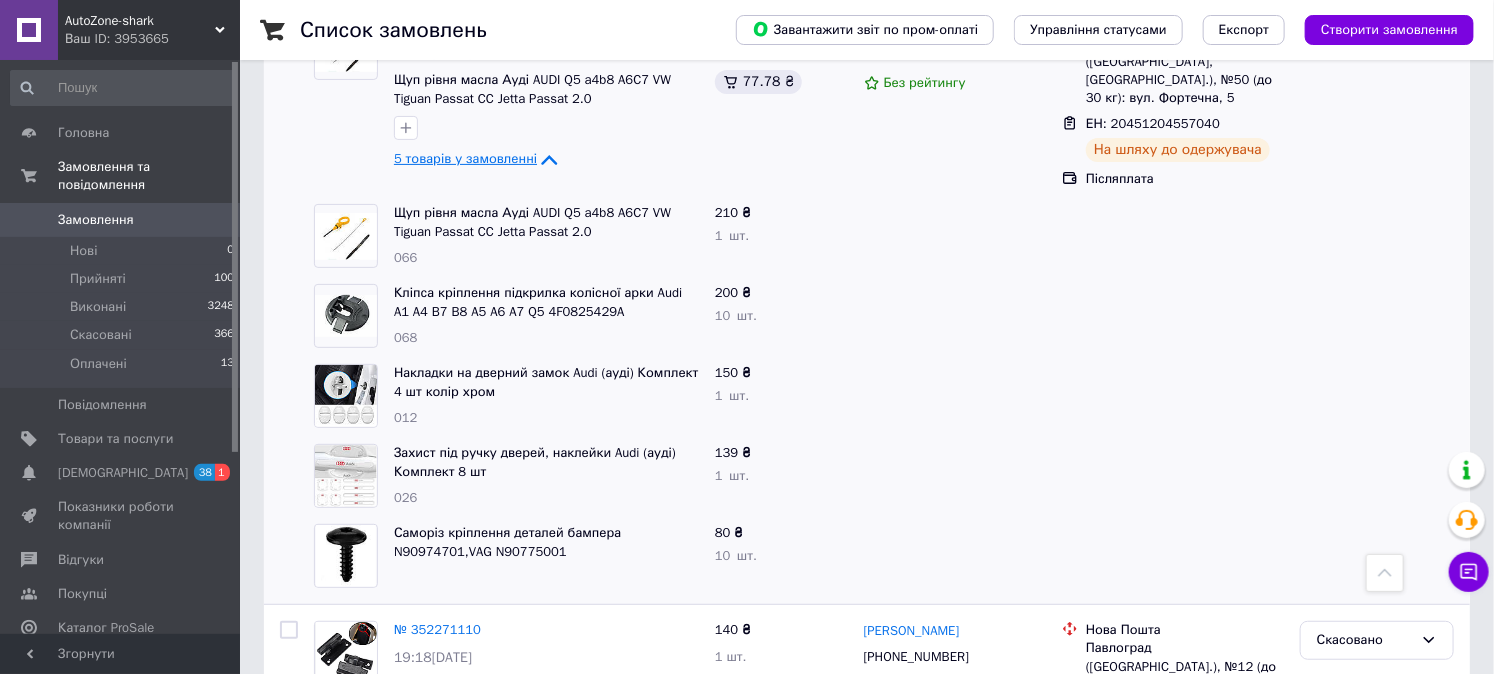 click on "2" at bounding box center (327, 806) 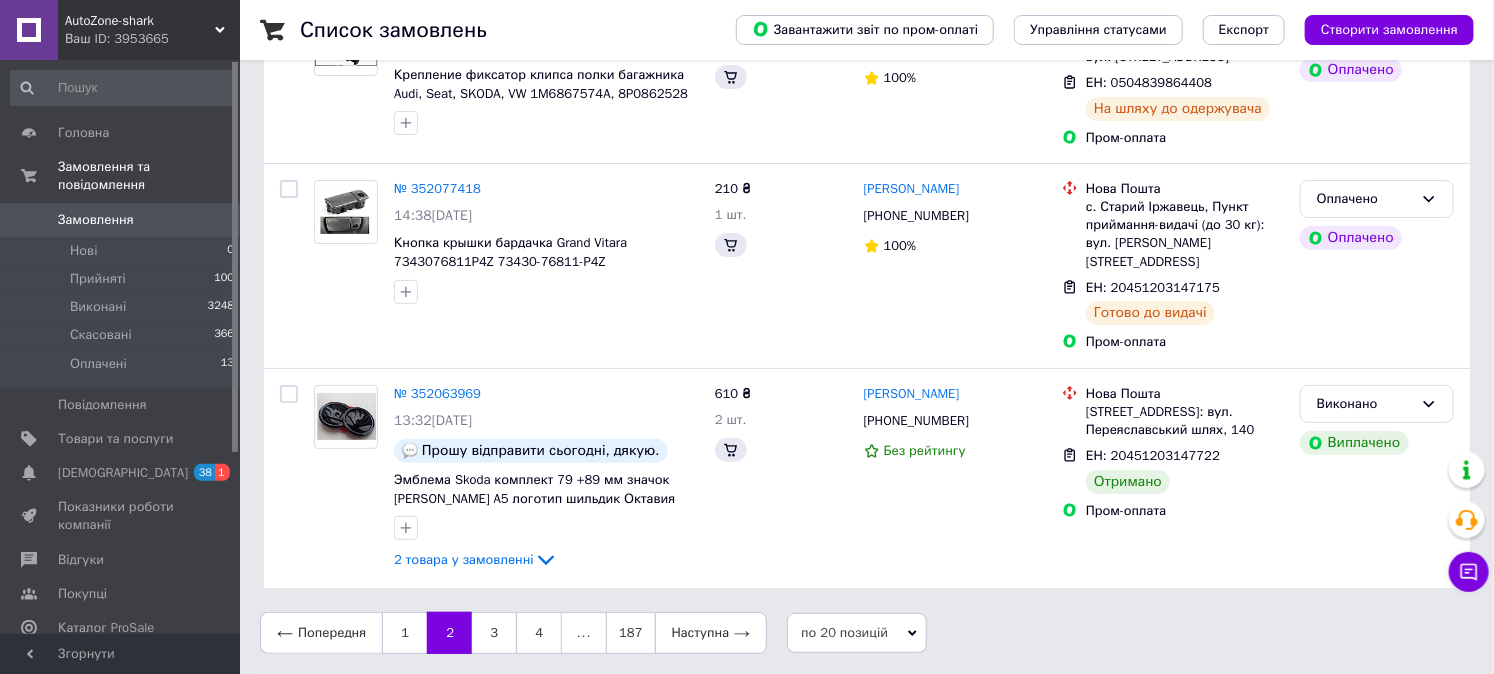 scroll, scrollTop: 0, scrollLeft: 0, axis: both 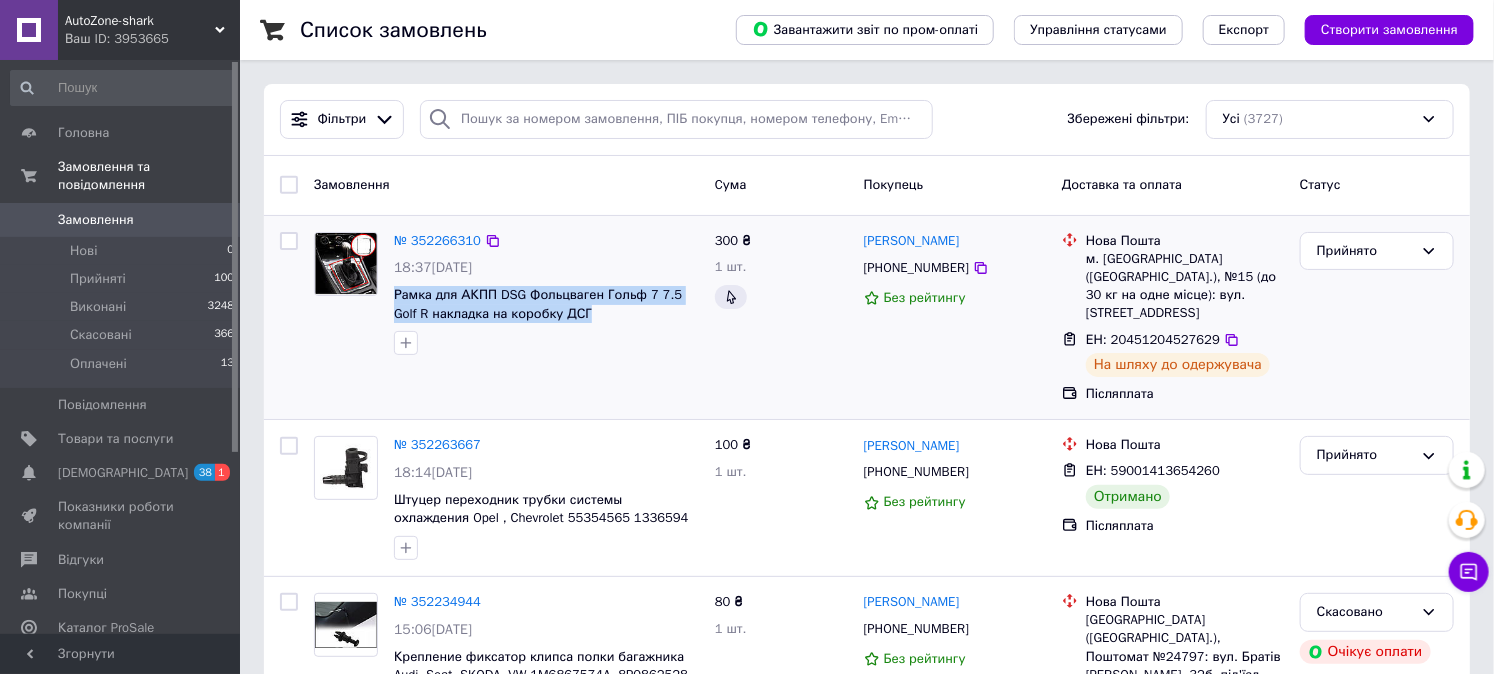 drag, startPoint x: 386, startPoint y: 284, endPoint x: 561, endPoint y: 317, distance: 178.08424 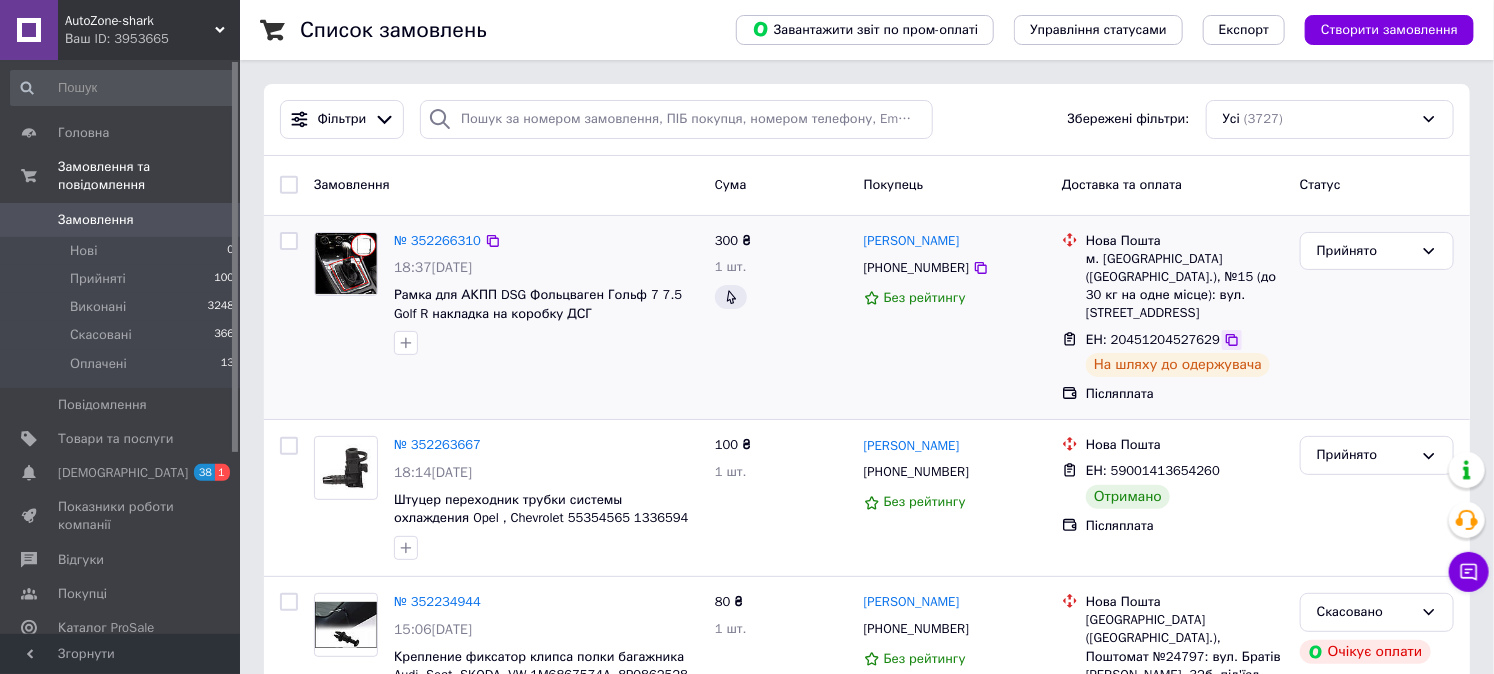 click 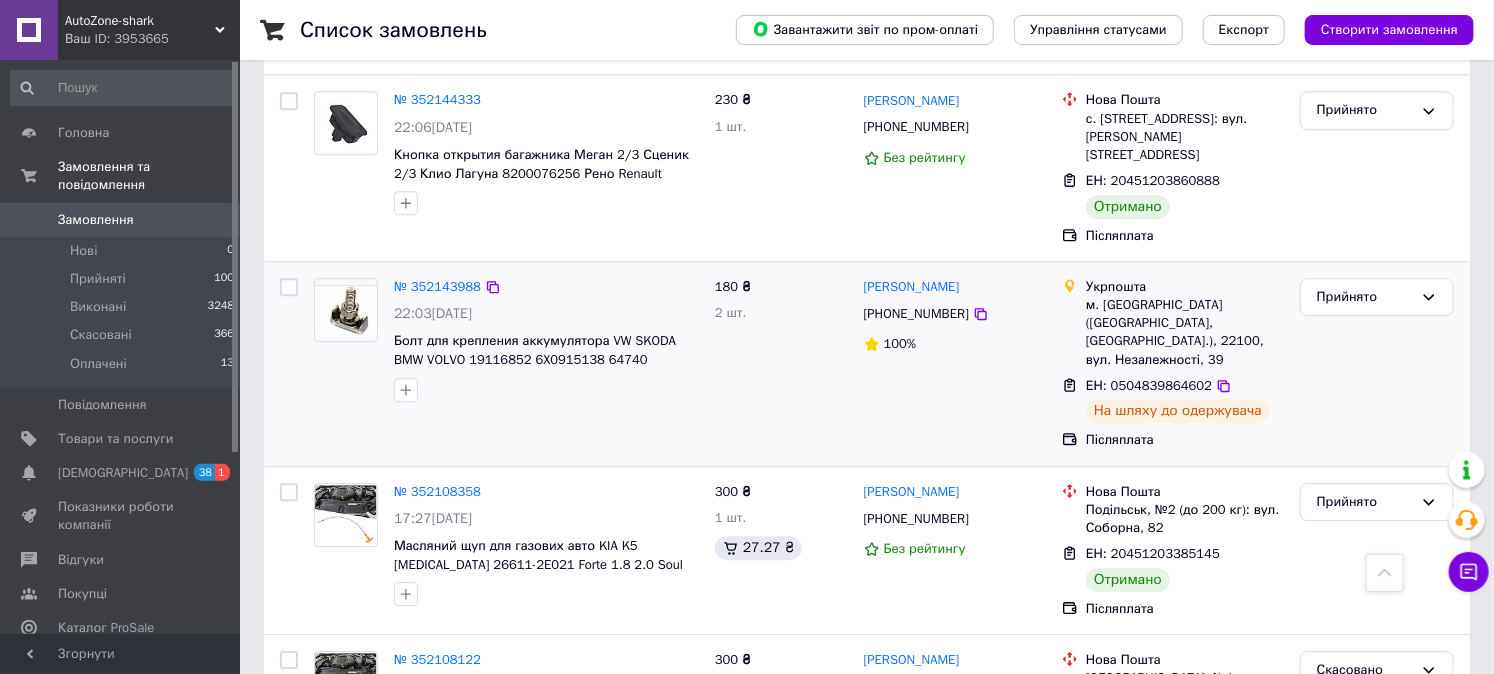 scroll, scrollTop: 2333, scrollLeft: 0, axis: vertical 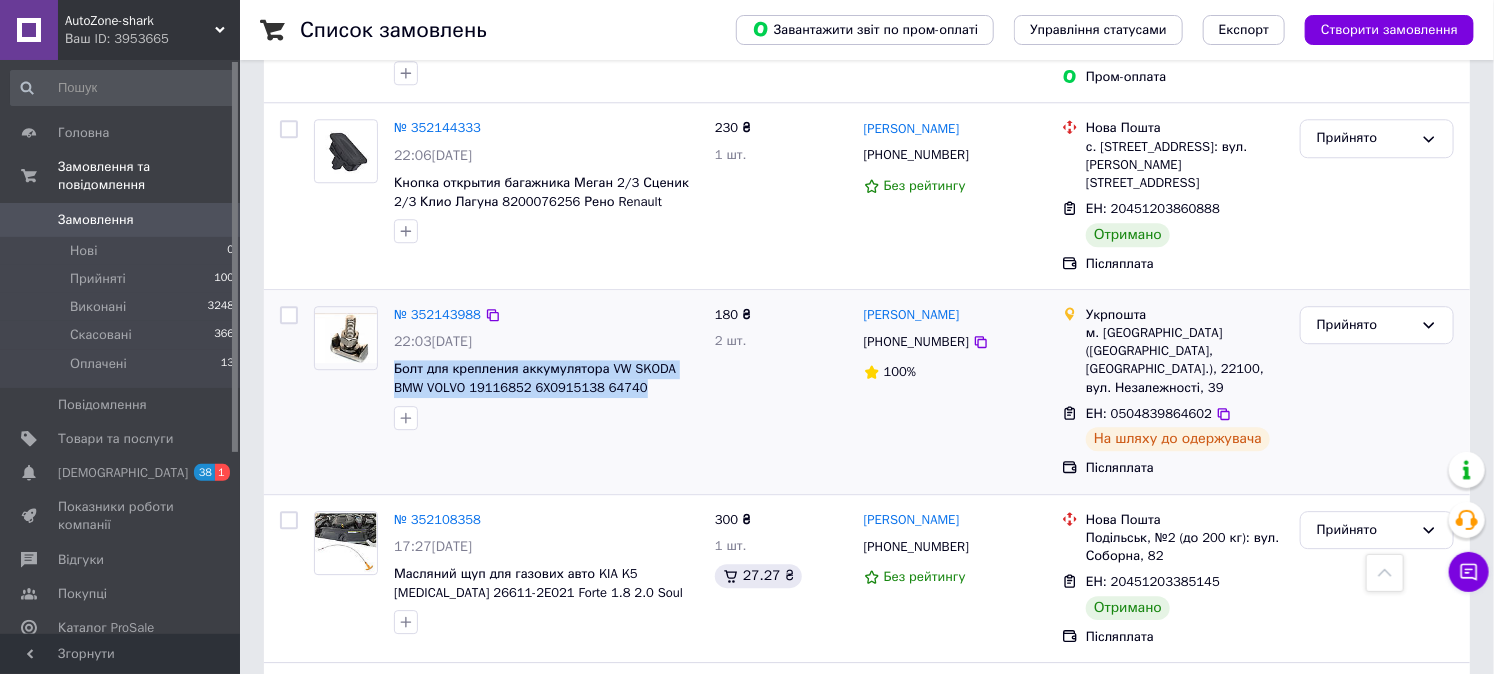 drag, startPoint x: 391, startPoint y: 226, endPoint x: 638, endPoint y: 255, distance: 248.69661 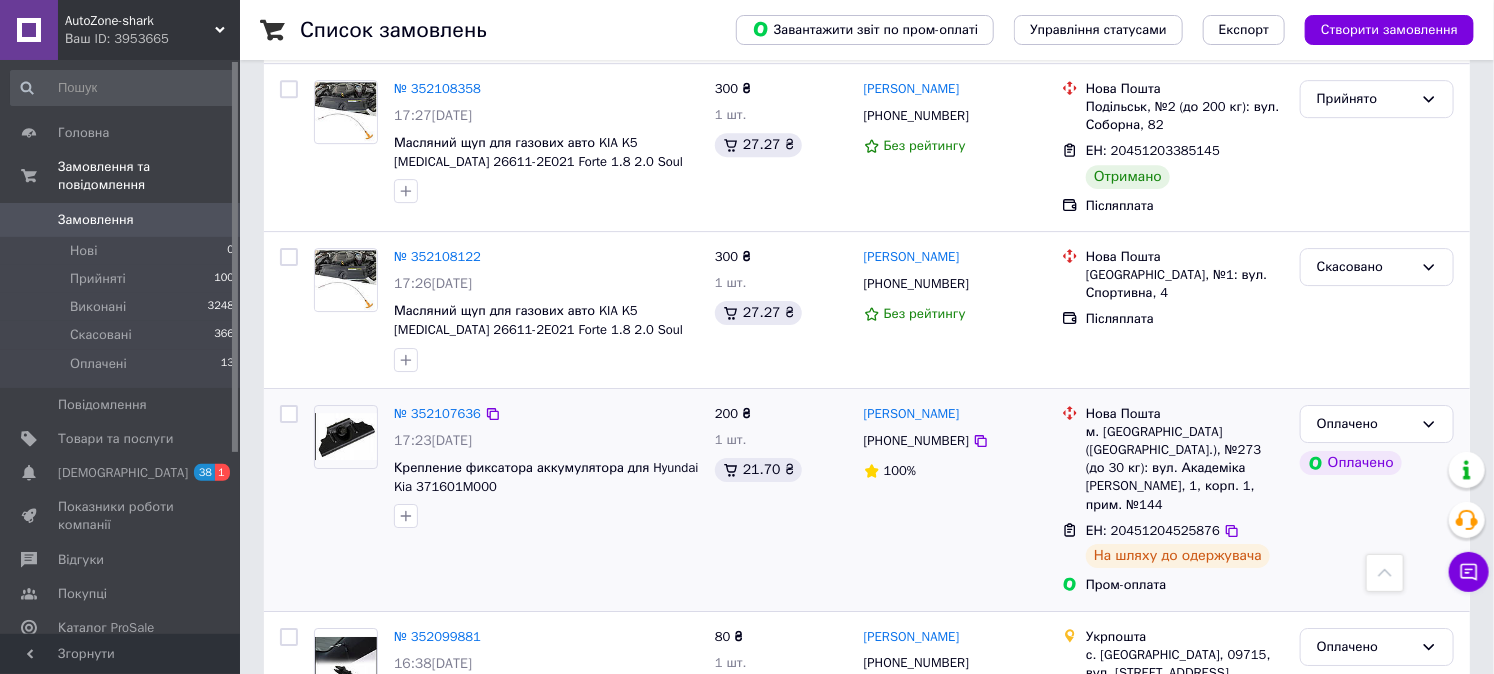 scroll, scrollTop: 2777, scrollLeft: 0, axis: vertical 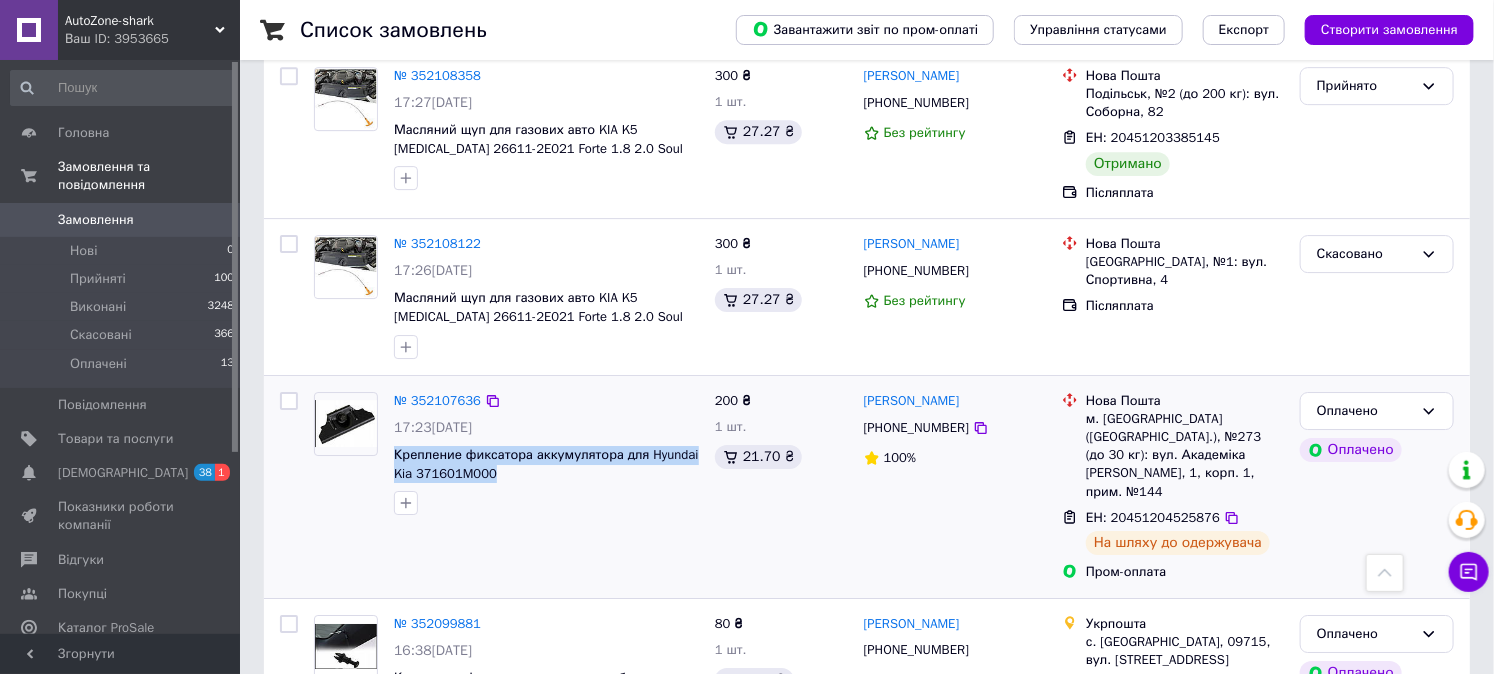 drag, startPoint x: 390, startPoint y: 295, endPoint x: 497, endPoint y: 322, distance: 110.35397 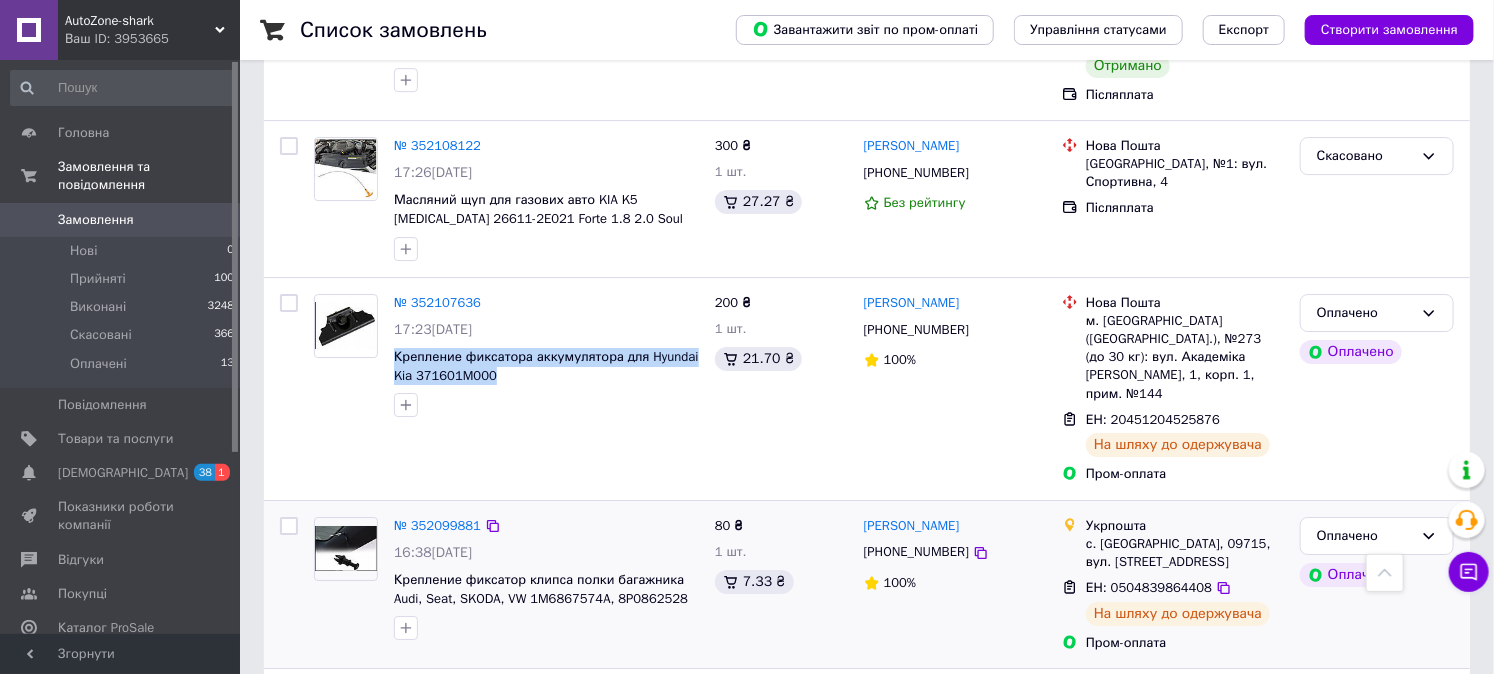 scroll, scrollTop: 2888, scrollLeft: 0, axis: vertical 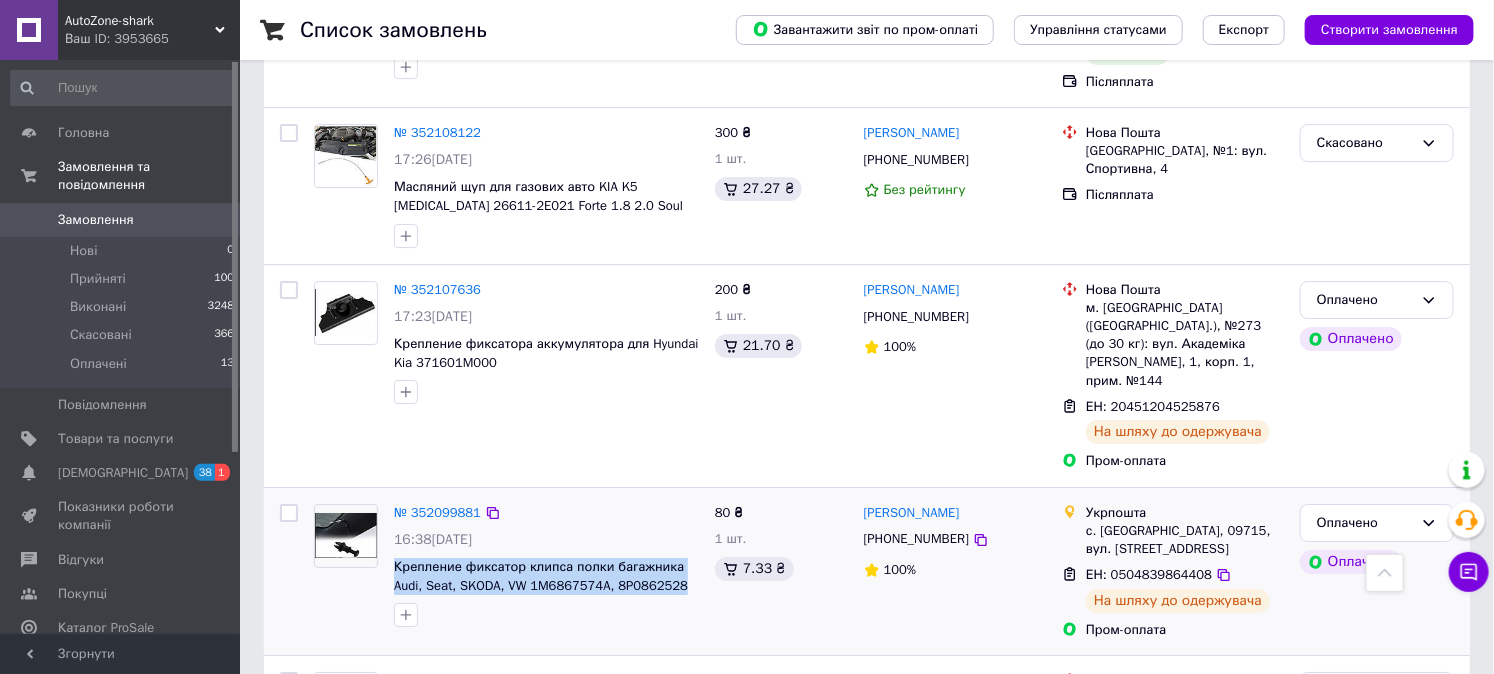 drag, startPoint x: 391, startPoint y: 373, endPoint x: 682, endPoint y: 396, distance: 291.90753 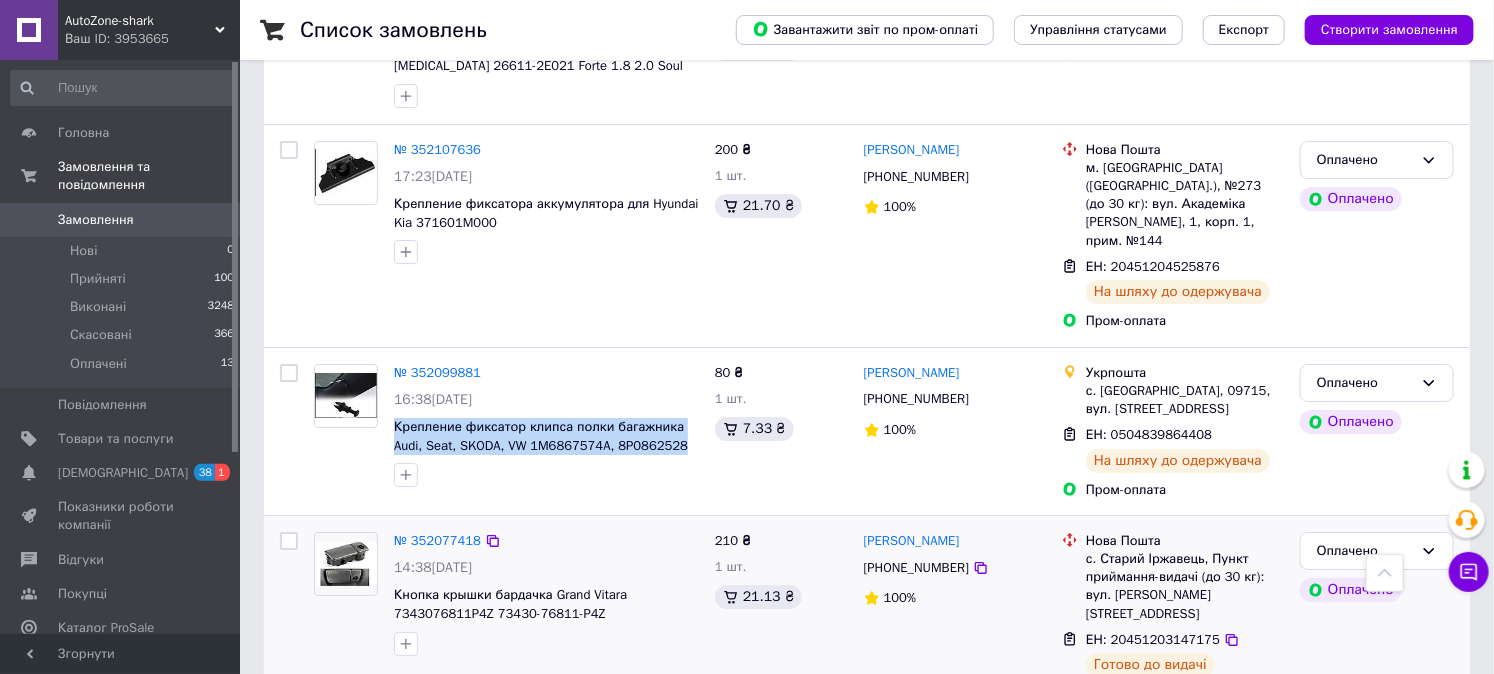 scroll, scrollTop: 3171, scrollLeft: 0, axis: vertical 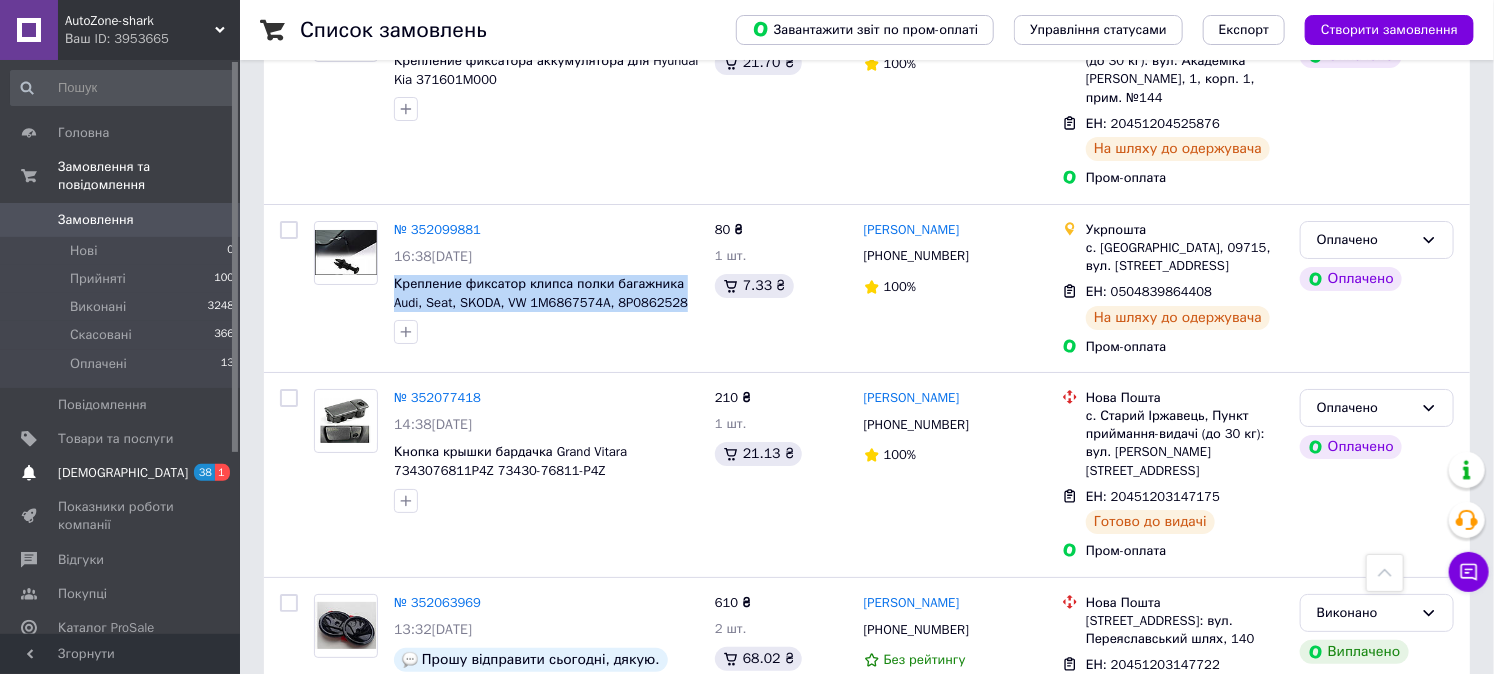 click on "[DEMOGRAPHIC_DATA]" at bounding box center [123, 473] 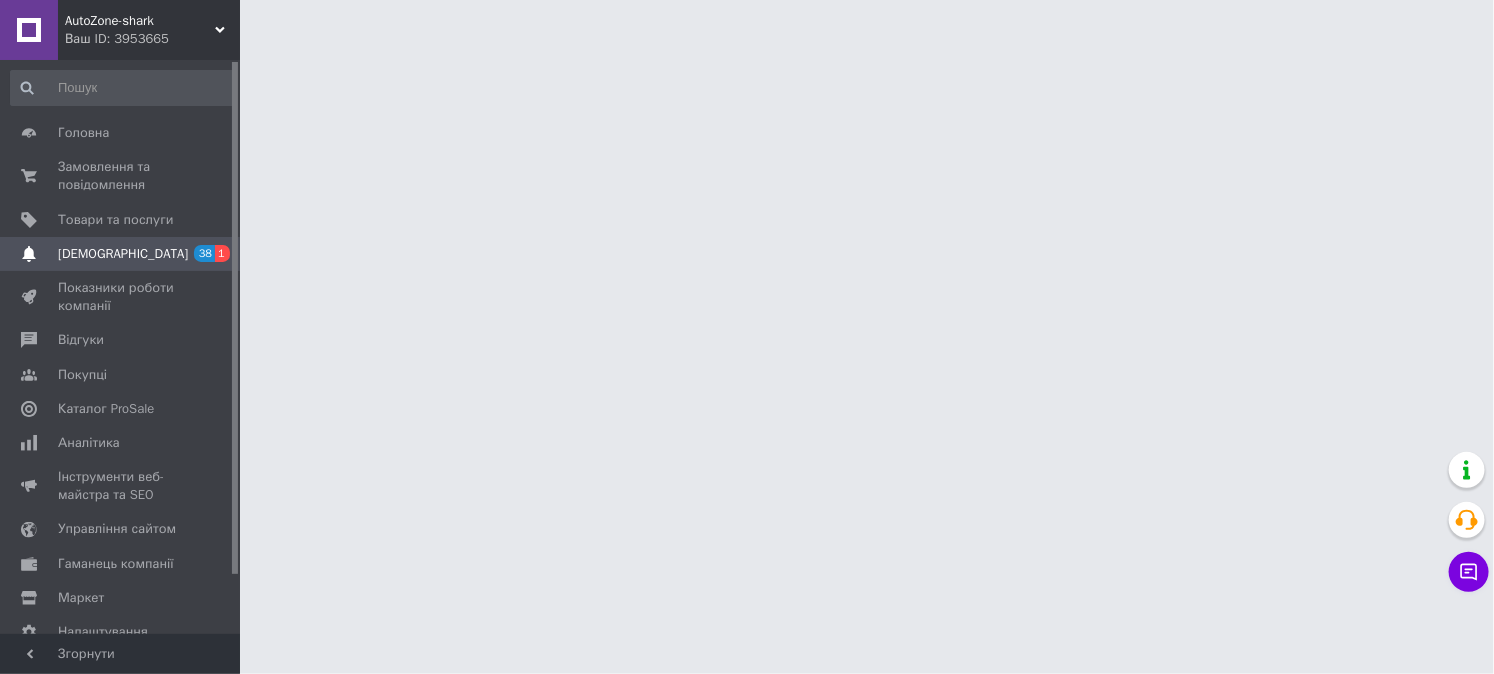scroll, scrollTop: 0, scrollLeft: 0, axis: both 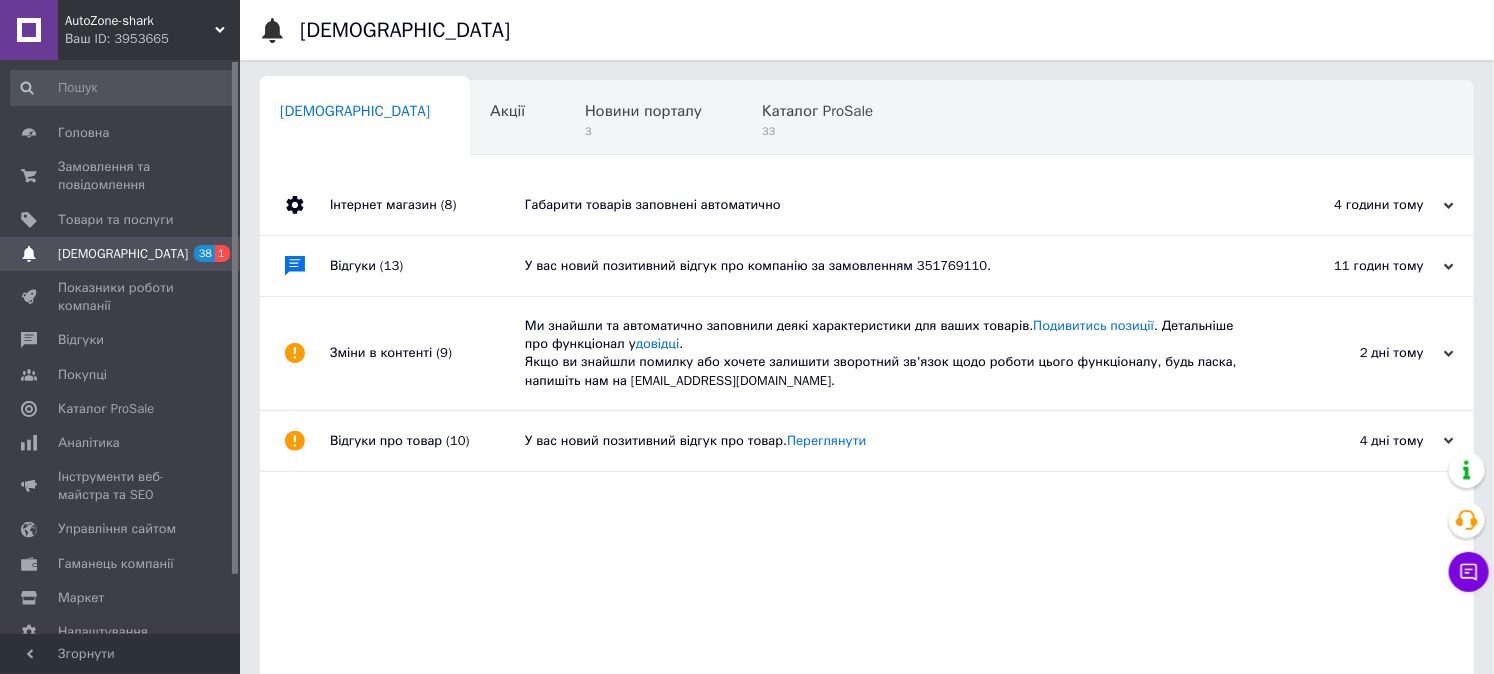 click on "[DEMOGRAPHIC_DATA]" at bounding box center [121, 254] 